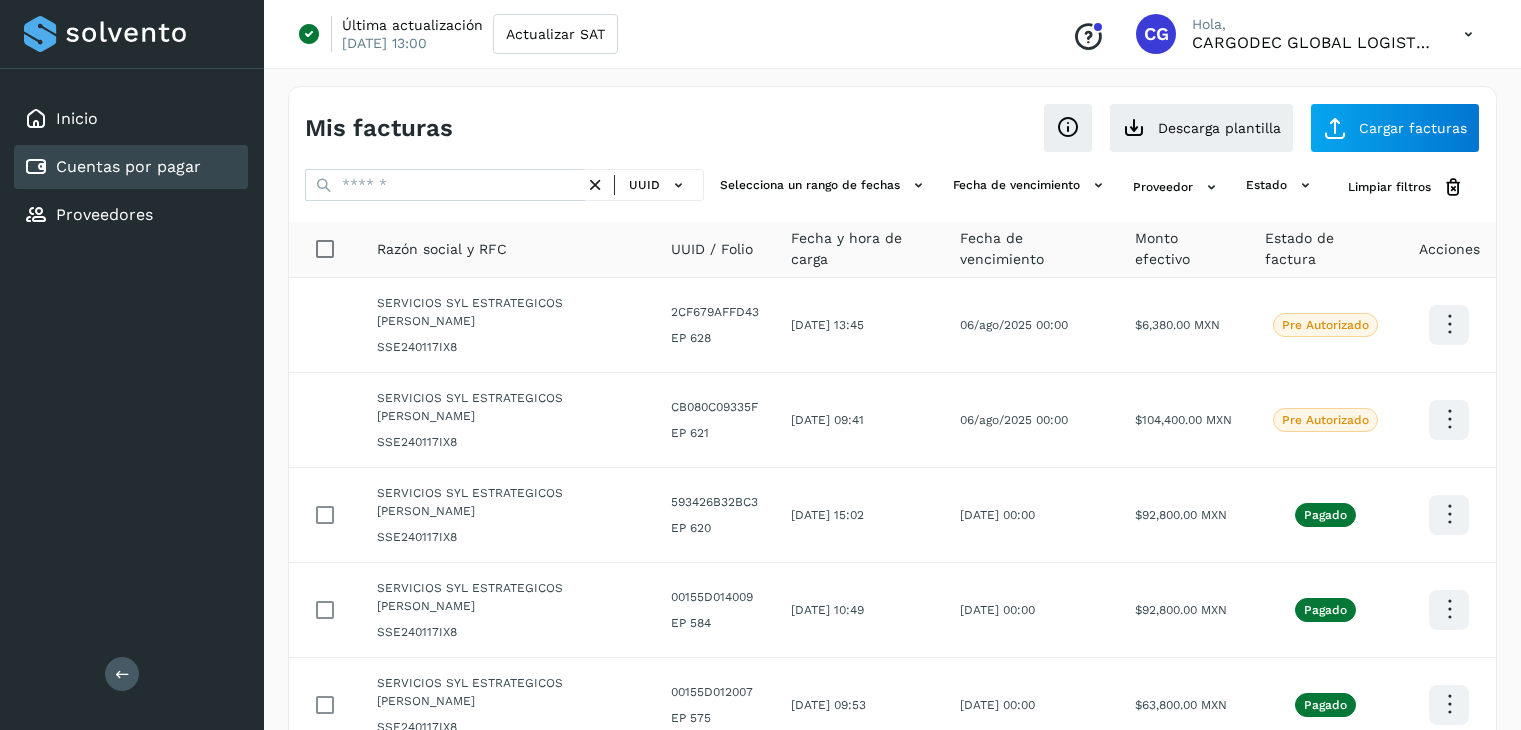 scroll, scrollTop: 0, scrollLeft: 0, axis: both 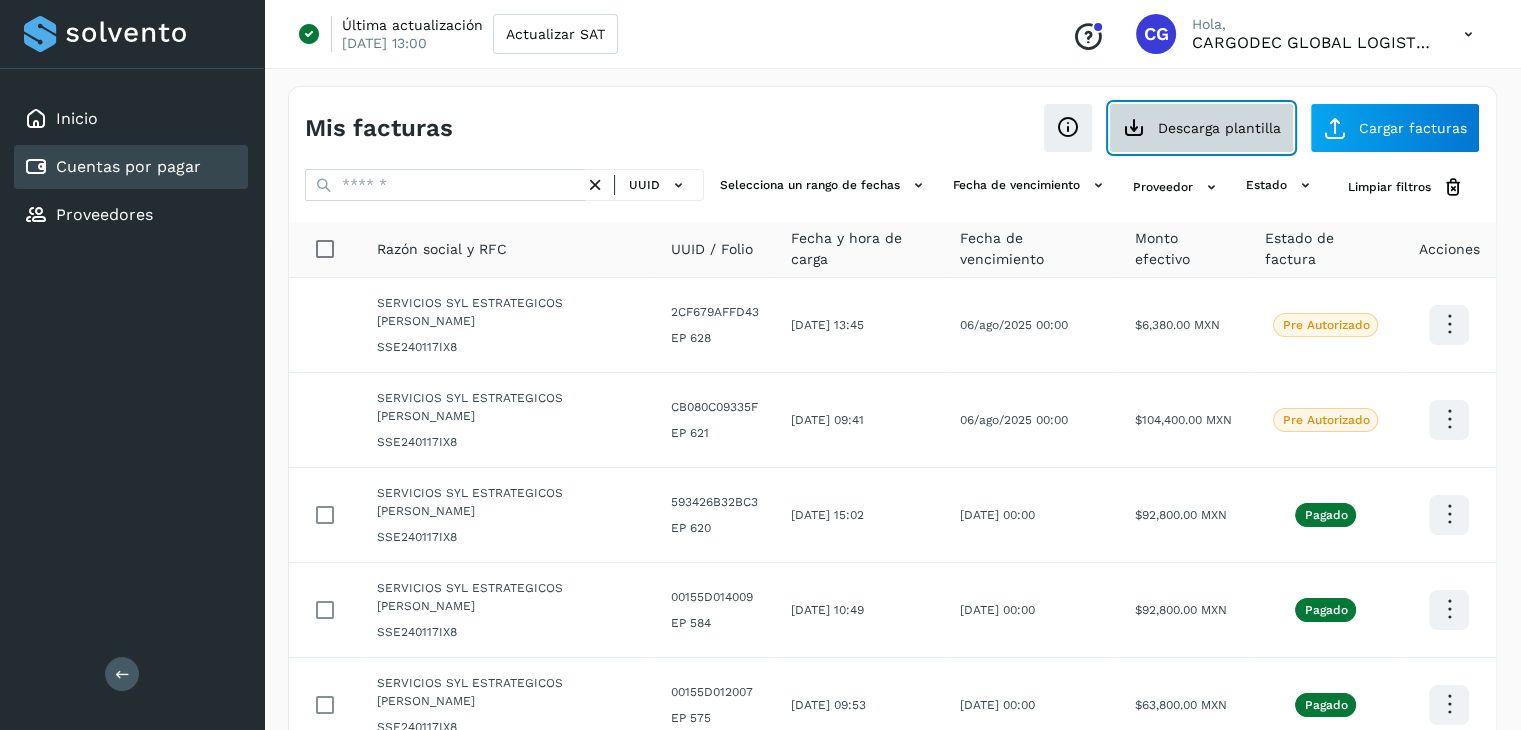 click on "Descarga plantilla" at bounding box center [1201, 128] 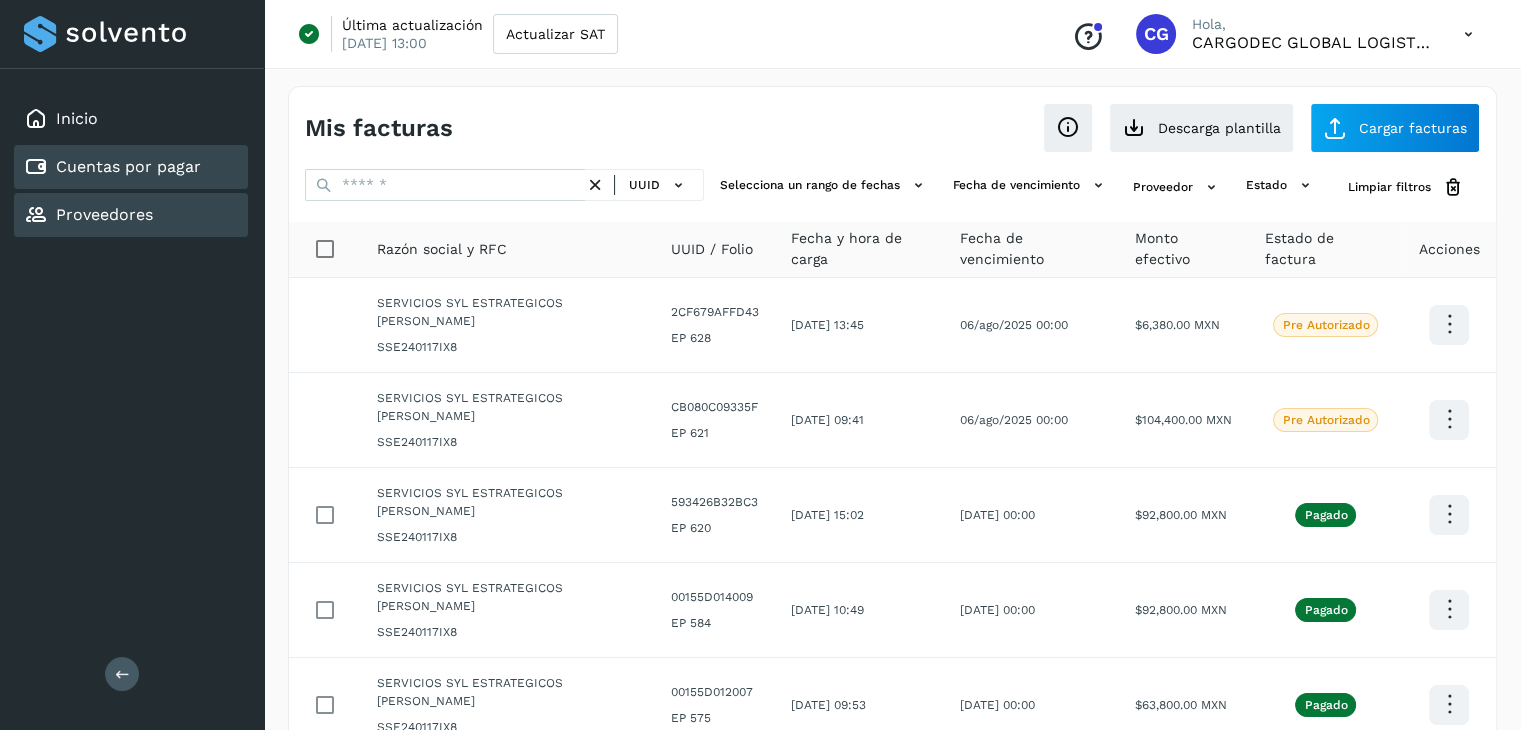 click on "Proveedores" 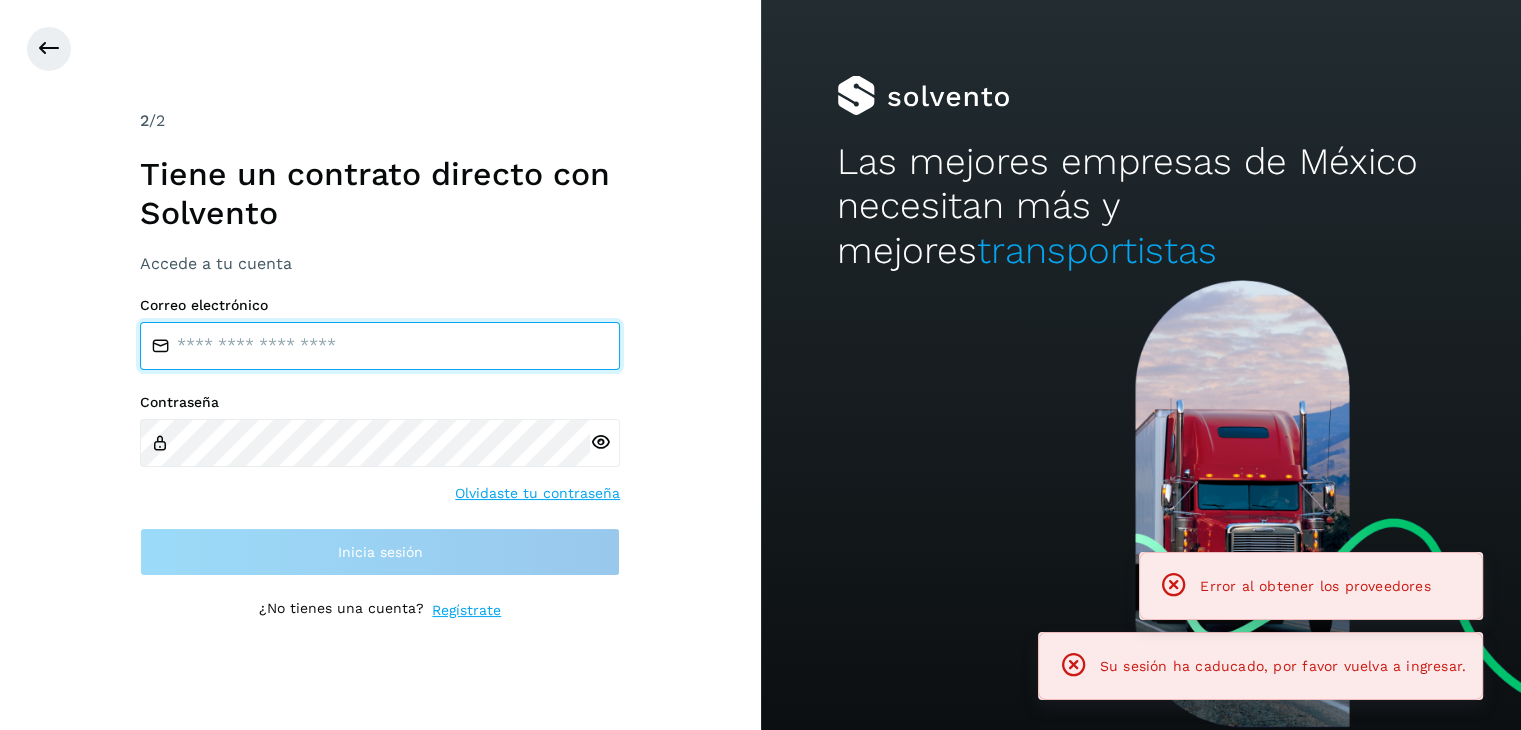 type on "**********" 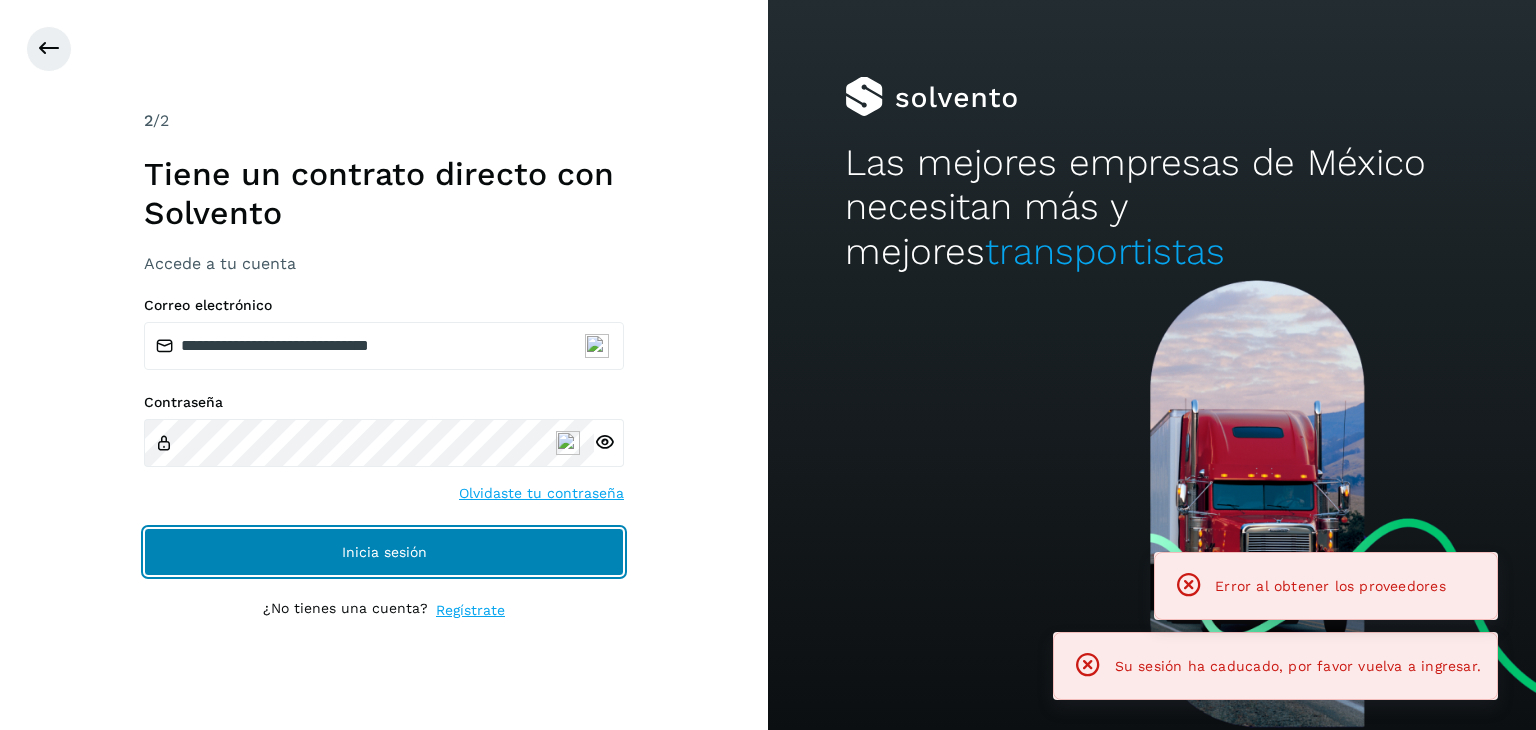 click on "Inicia sesión" at bounding box center [384, 552] 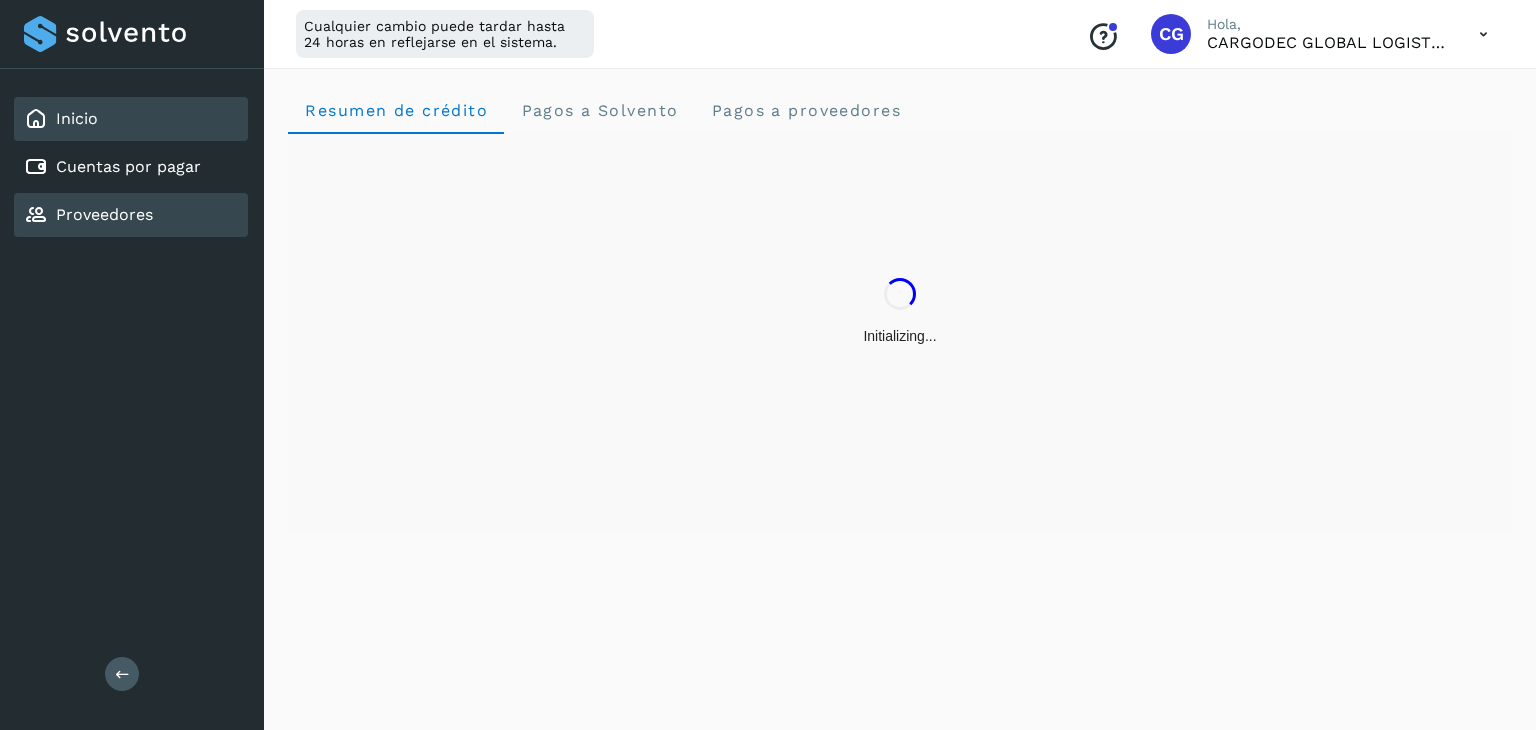 click on "Proveedores" at bounding box center (104, 214) 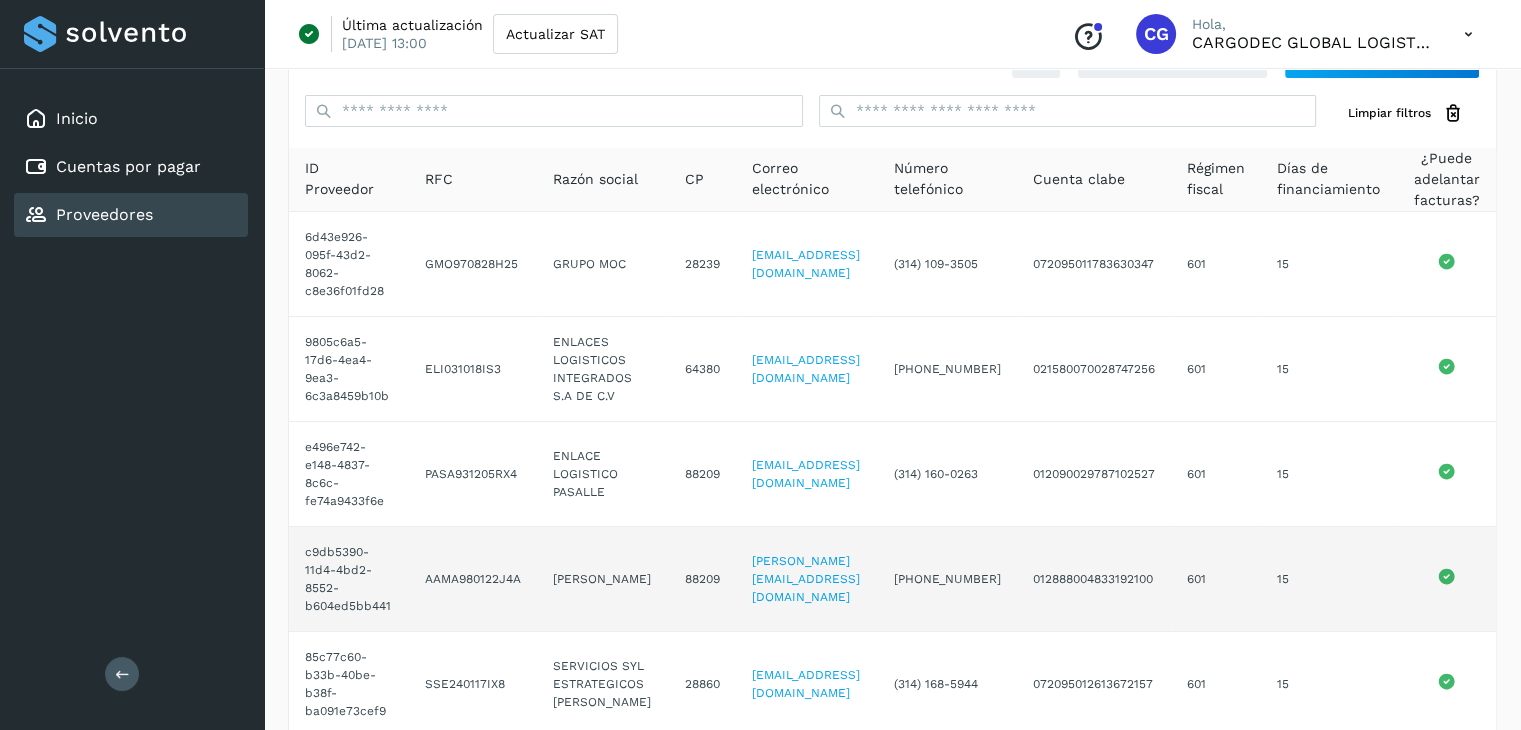scroll, scrollTop: 0, scrollLeft: 0, axis: both 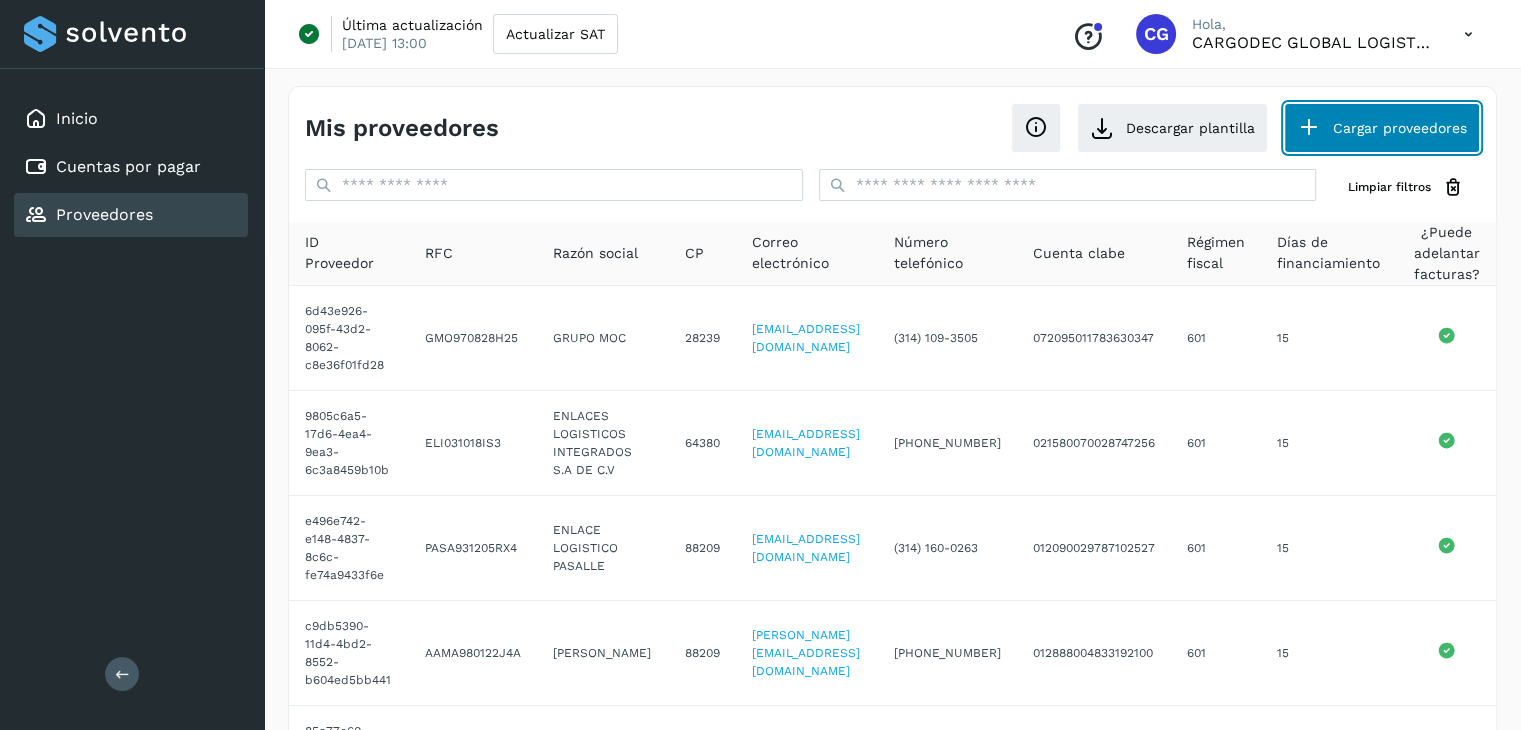 click on "Cargar proveedores" at bounding box center [1382, 128] 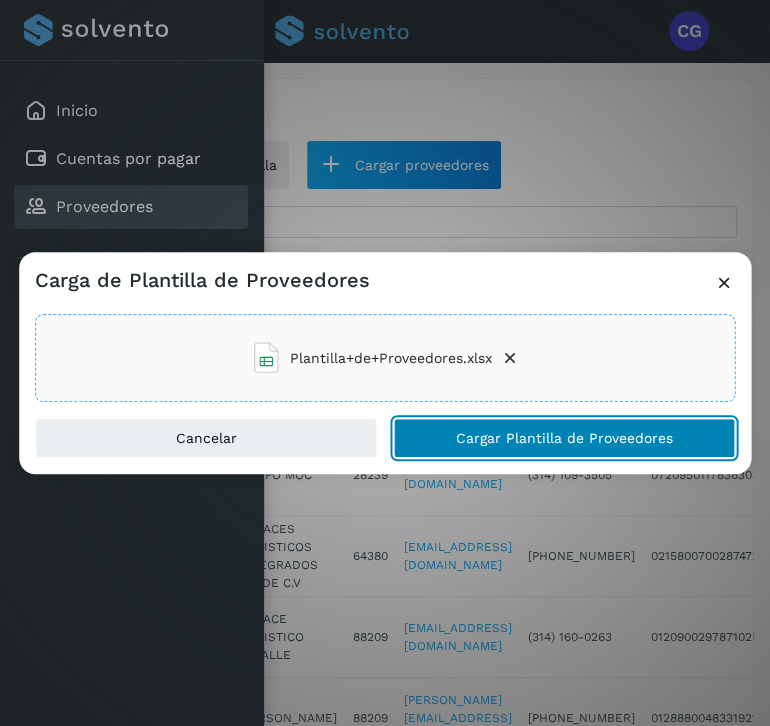 click on "Cargar Plantilla de Proveedores" 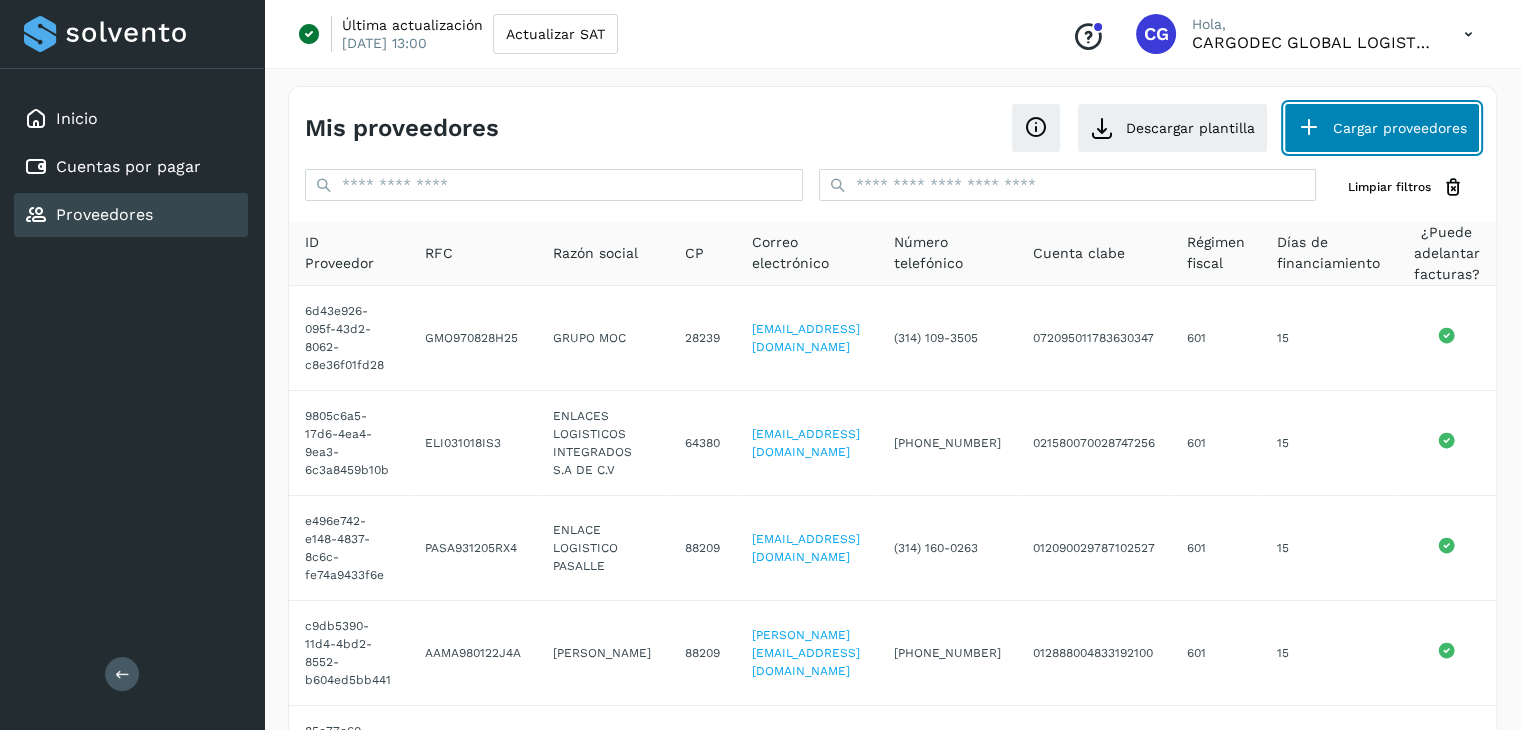 click on "Cargar proveedores" at bounding box center (1382, 128) 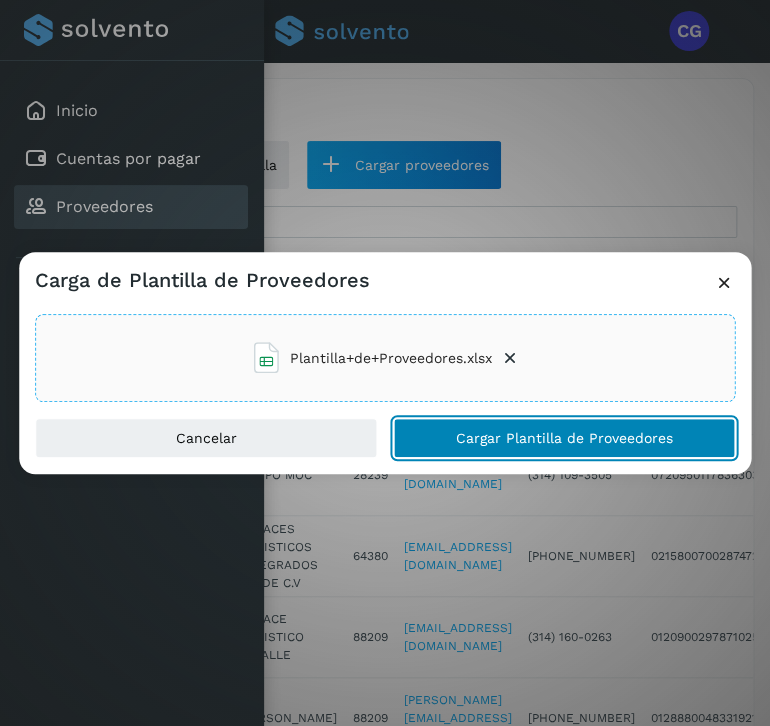 click on "Cargar Plantilla de Proveedores" 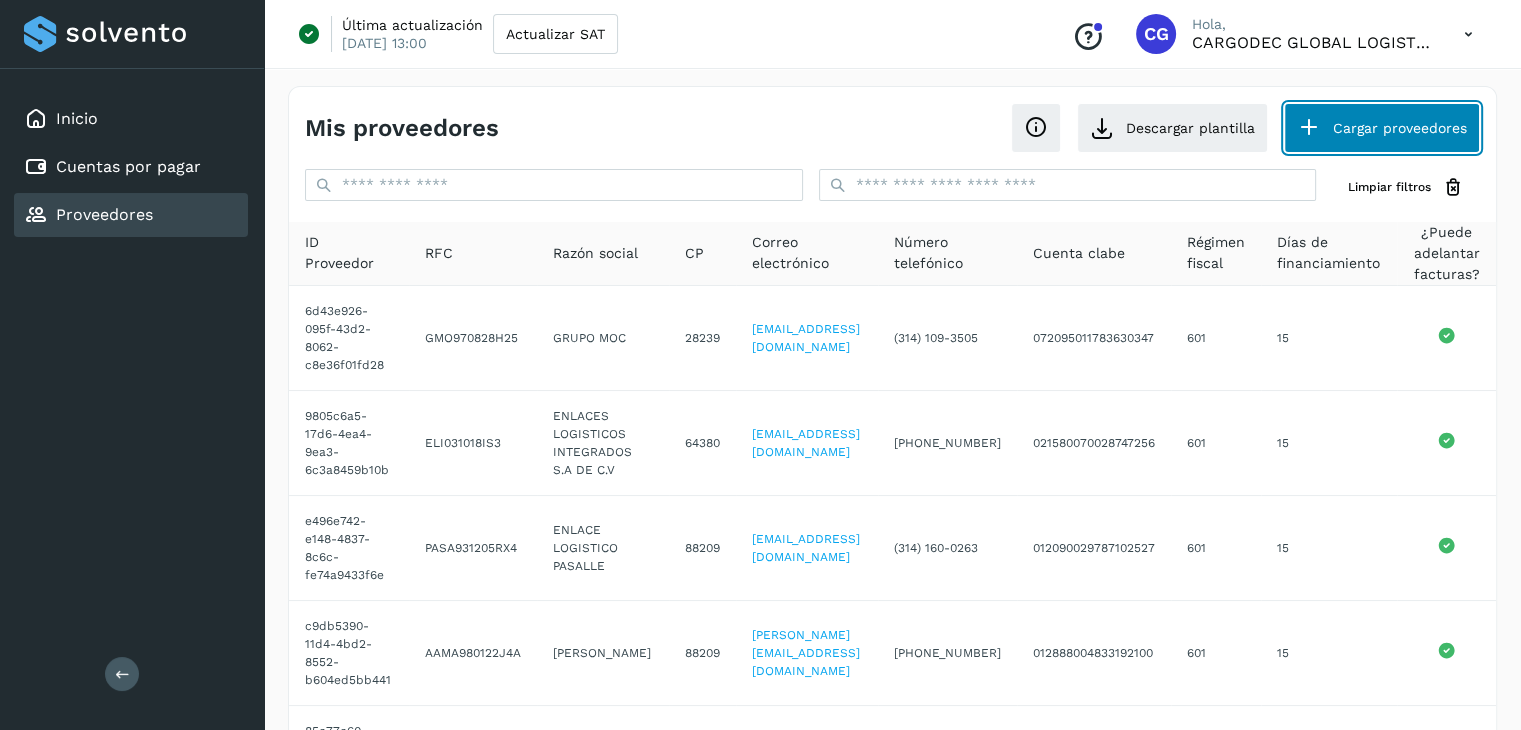 click on "Cargar proveedores" at bounding box center (1382, 128) 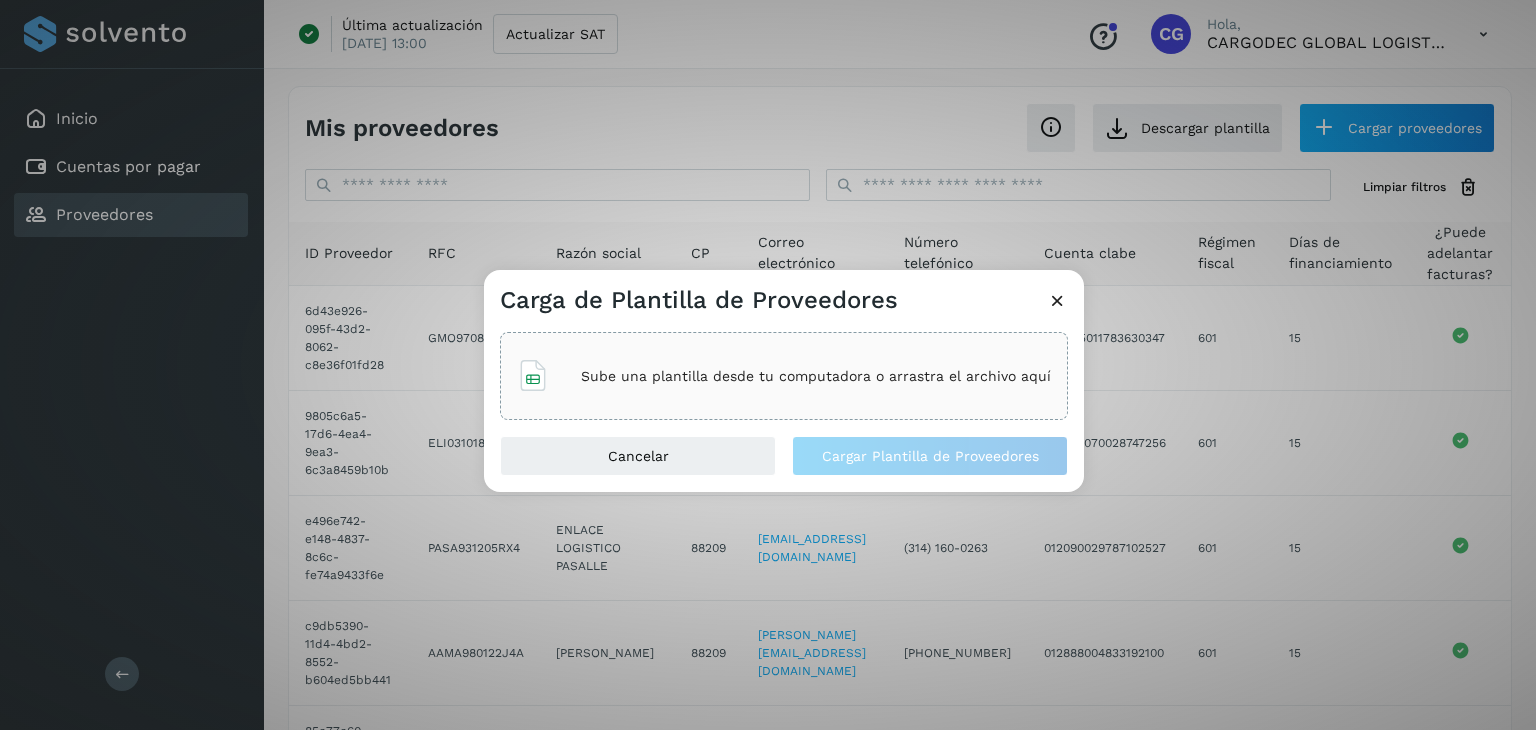 click on "Sube una plantilla desde tu computadora o arrastra el archivo aquí" at bounding box center [816, 376] 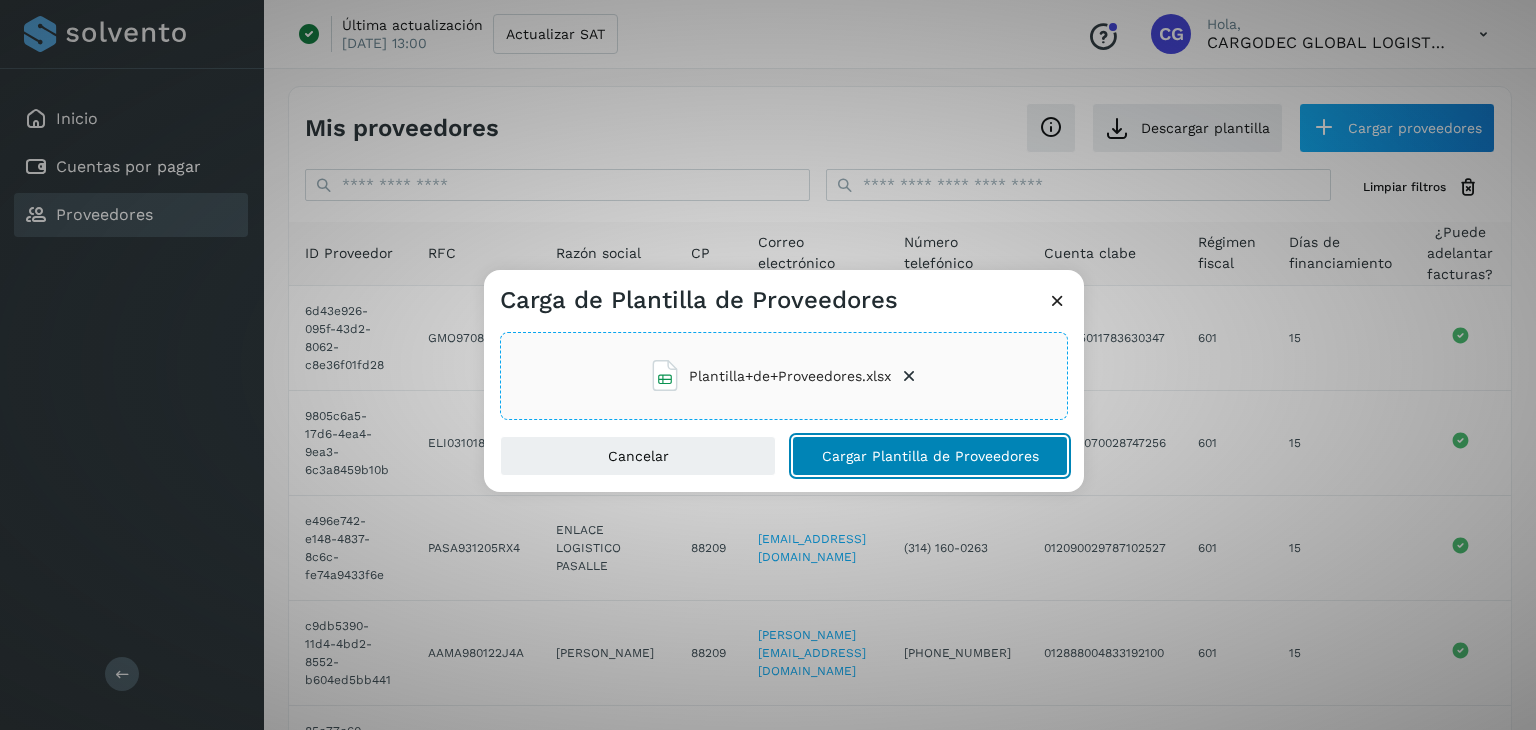 click on "Cargar Plantilla de Proveedores" 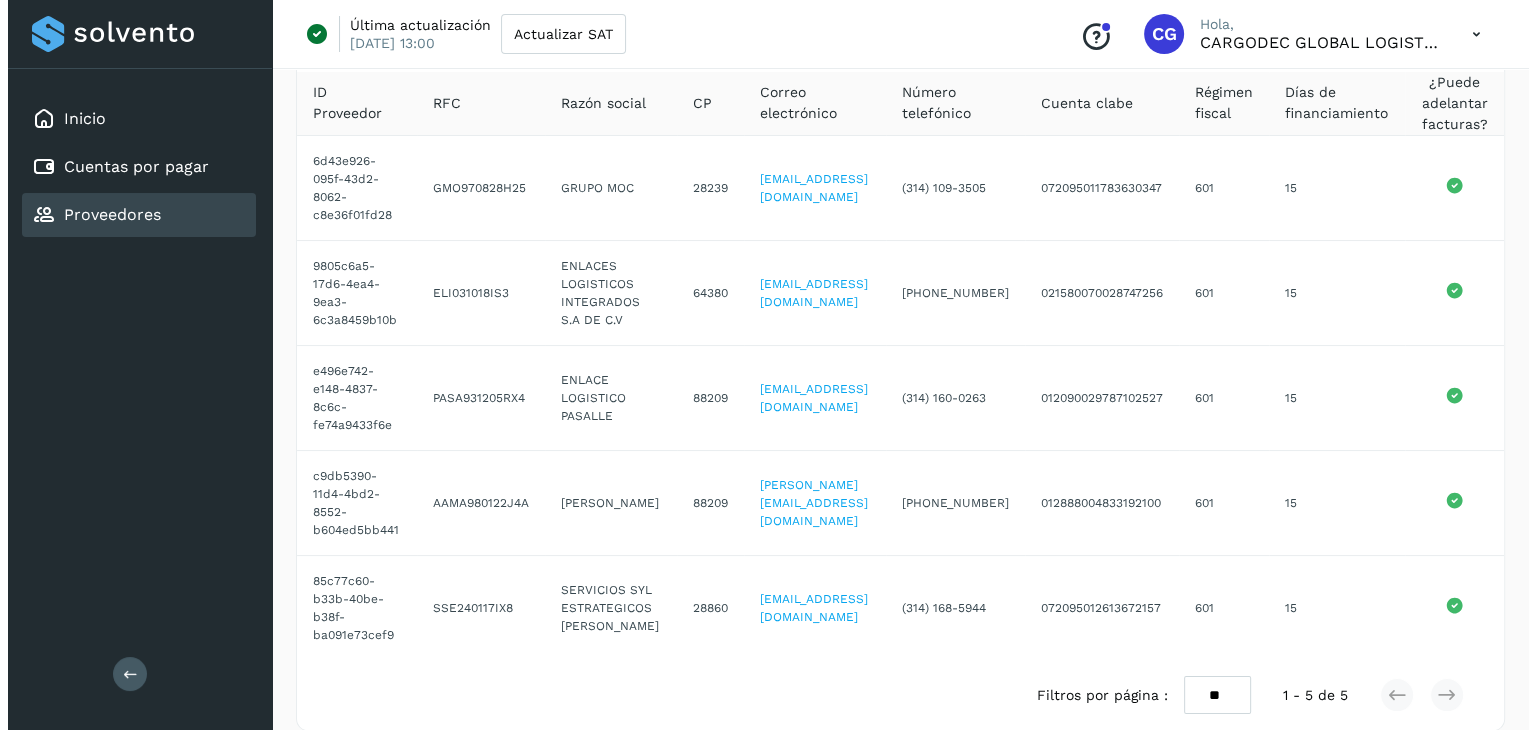 scroll, scrollTop: 0, scrollLeft: 0, axis: both 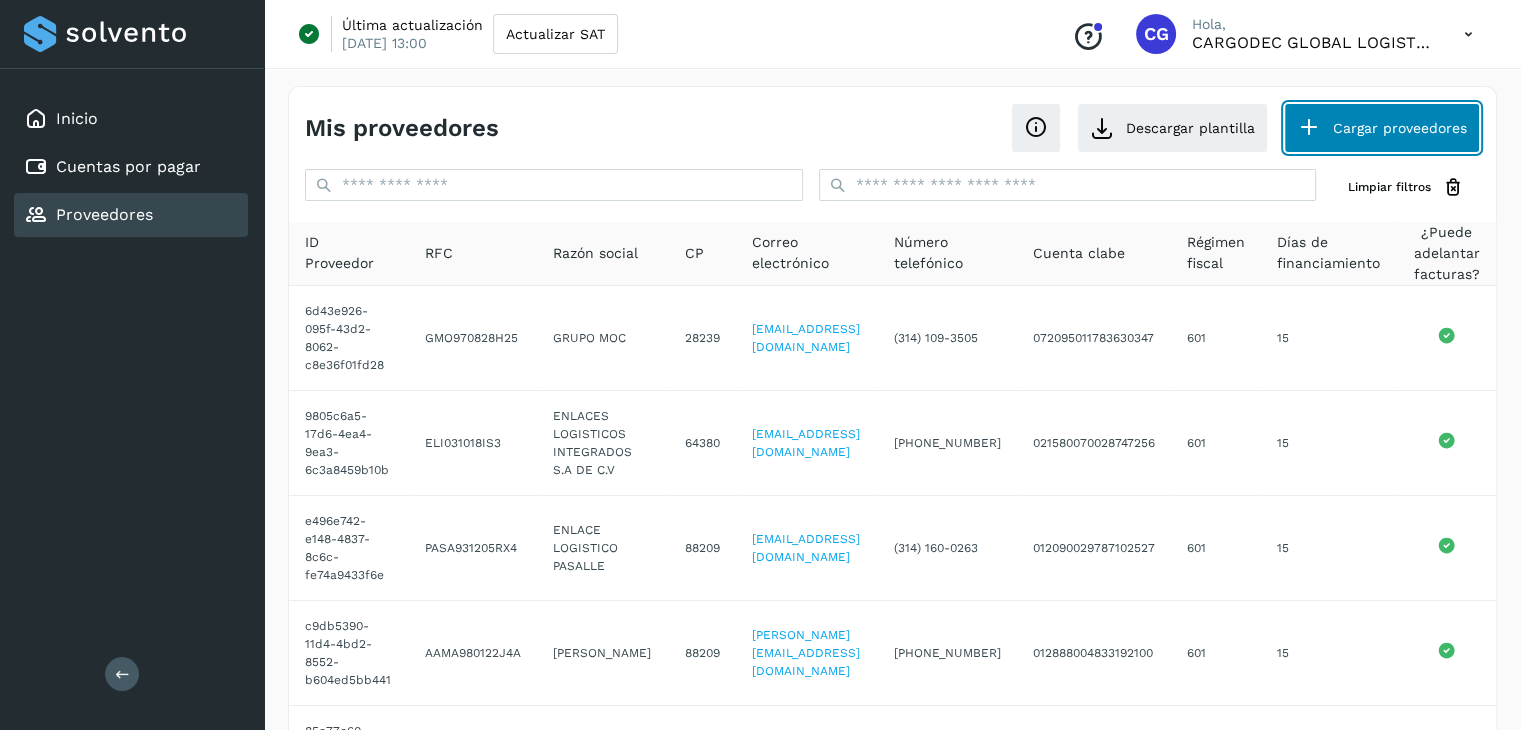 click on "Cargar proveedores" at bounding box center [1382, 128] 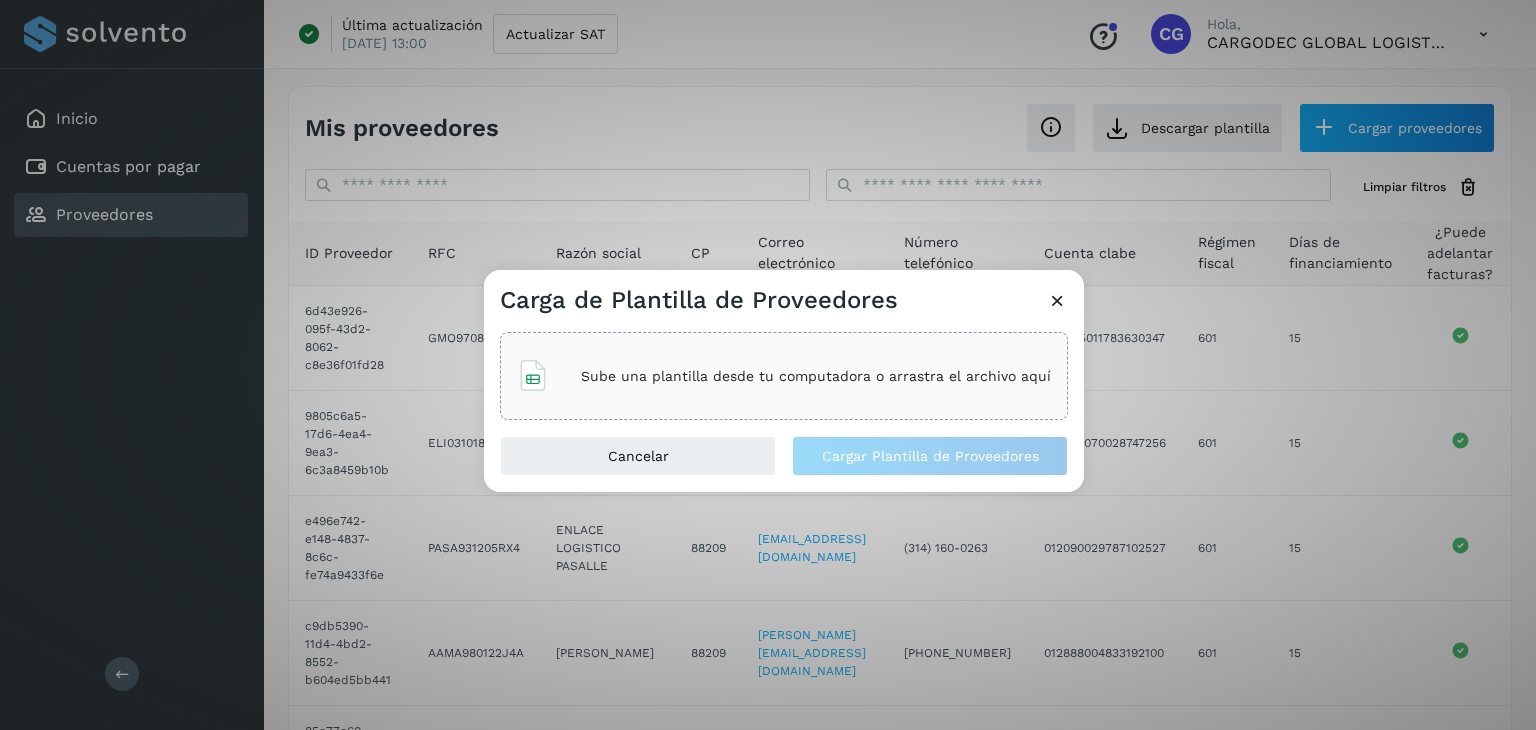 click at bounding box center (1057, 300) 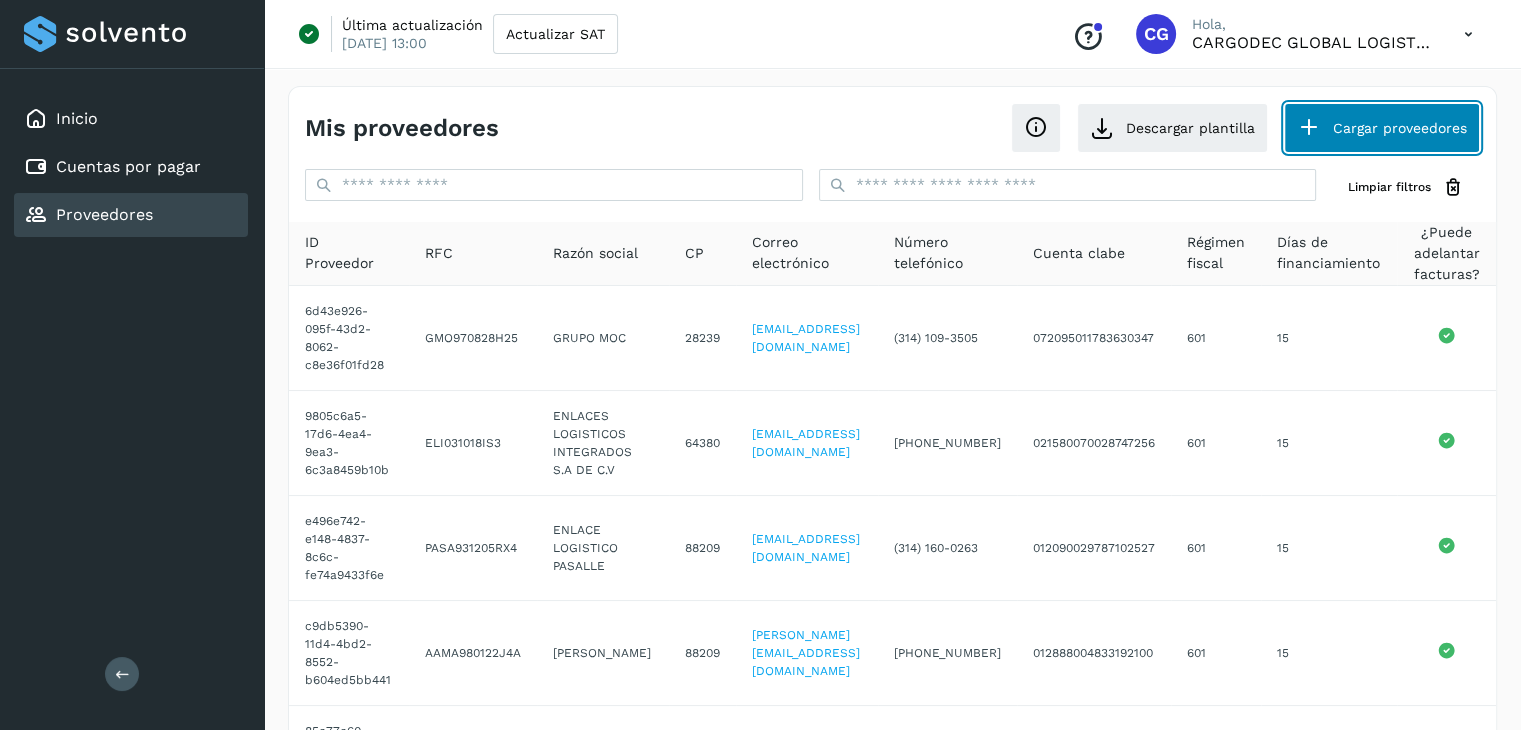 click on "Cargar proveedores" at bounding box center (1382, 128) 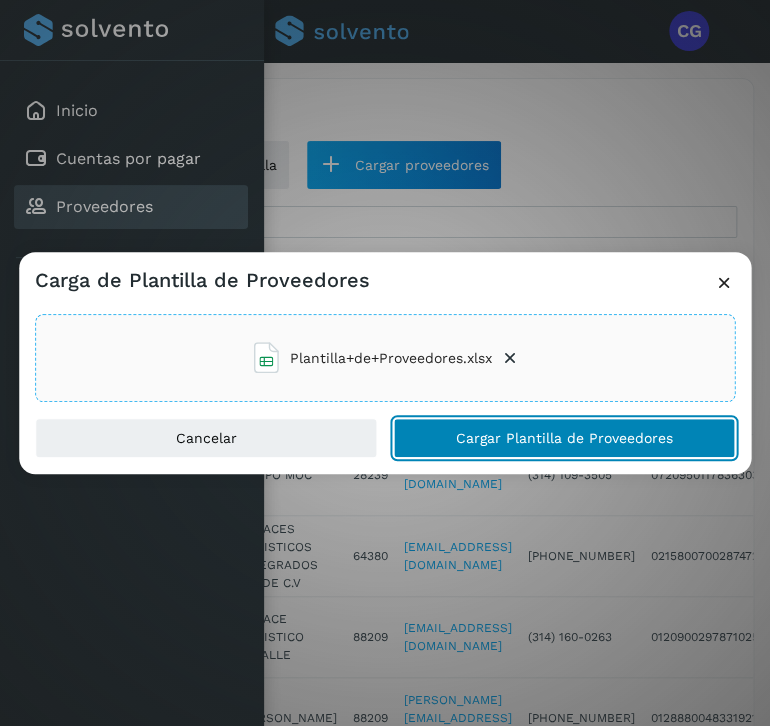 click on "Cargar Plantilla de Proveedores" 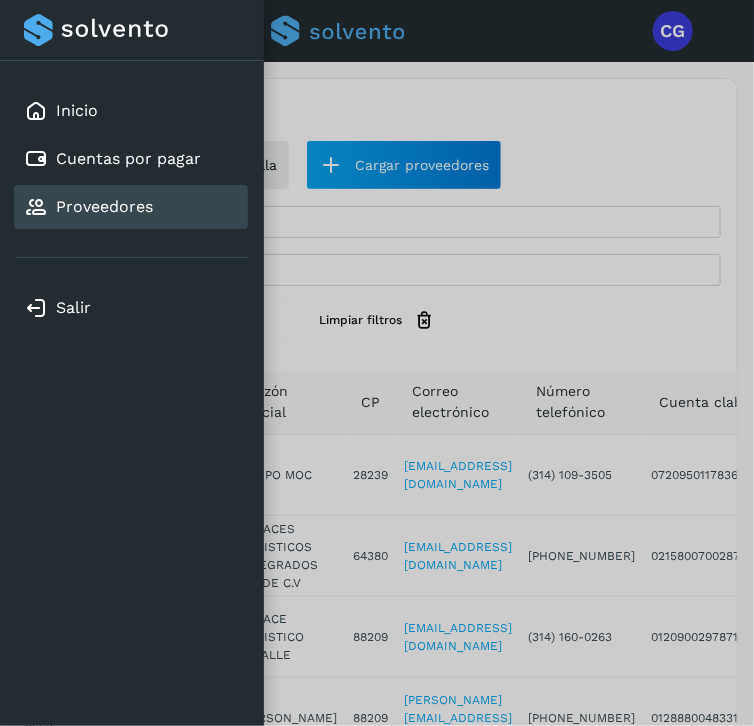 click at bounding box center [377, 363] 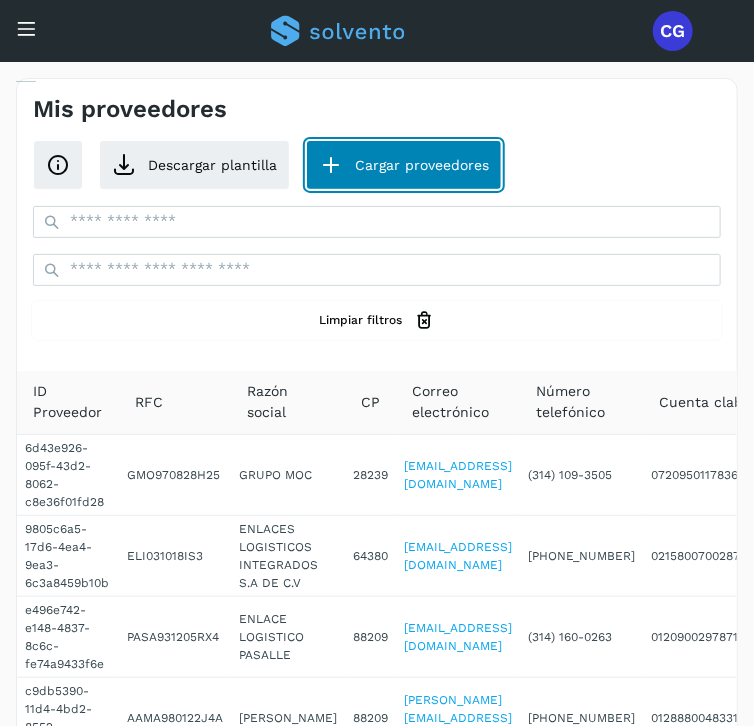 click on "Cargar proveedores" at bounding box center [404, 165] 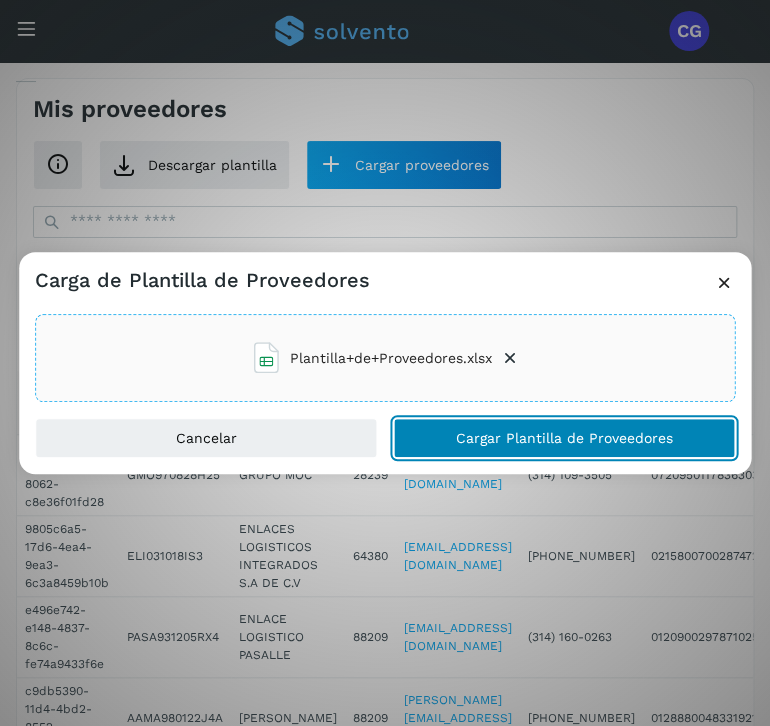 click on "Cargar Plantilla de Proveedores" 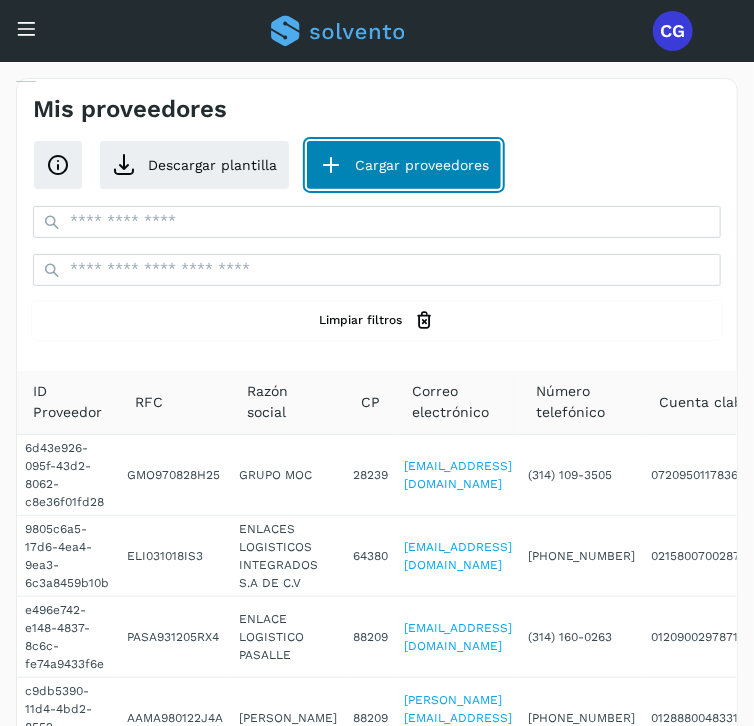 click on "Cargar proveedores" at bounding box center (404, 165) 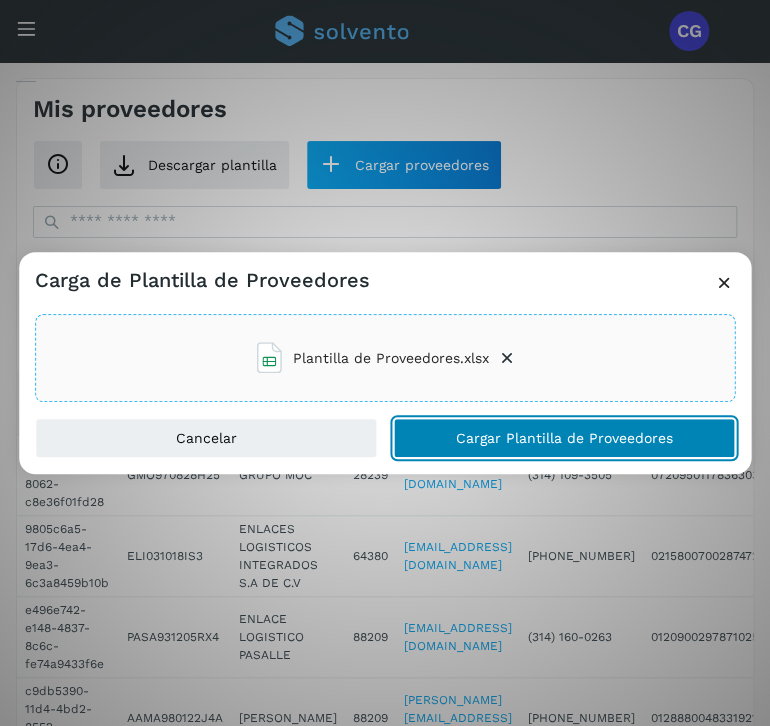 click on "Cargar Plantilla de Proveedores" 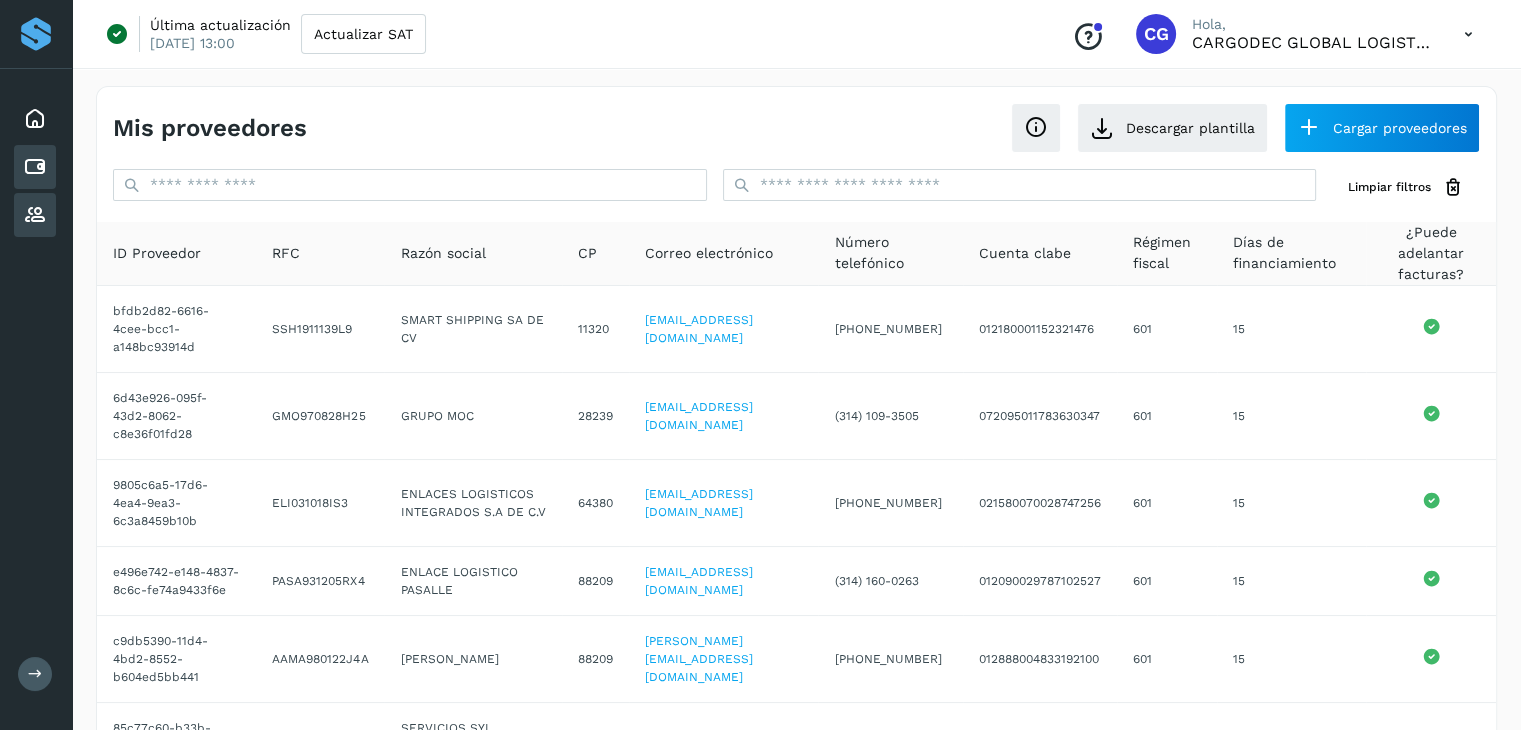 click at bounding box center (35, 167) 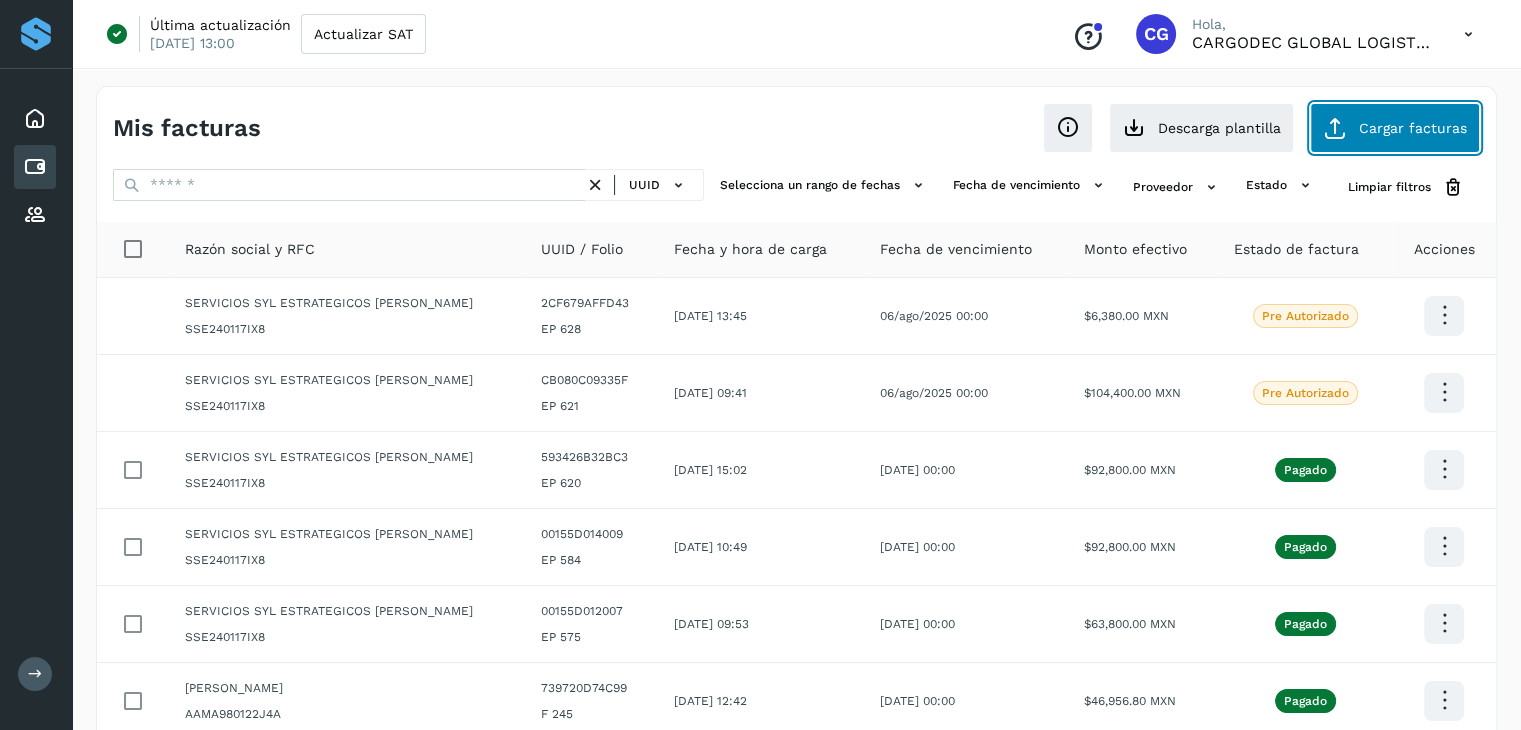 click on "Cargar facturas" 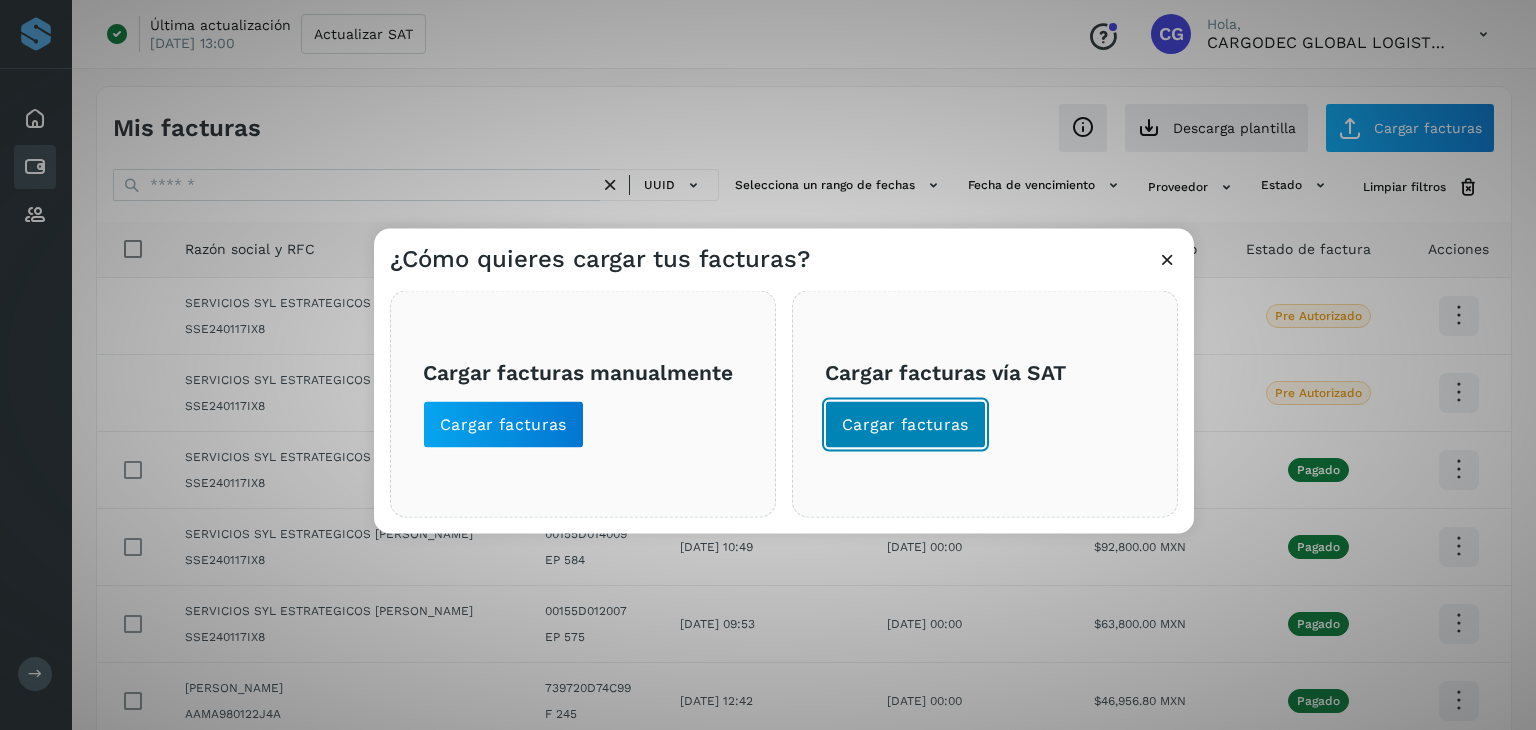 click on "Cargar facturas" 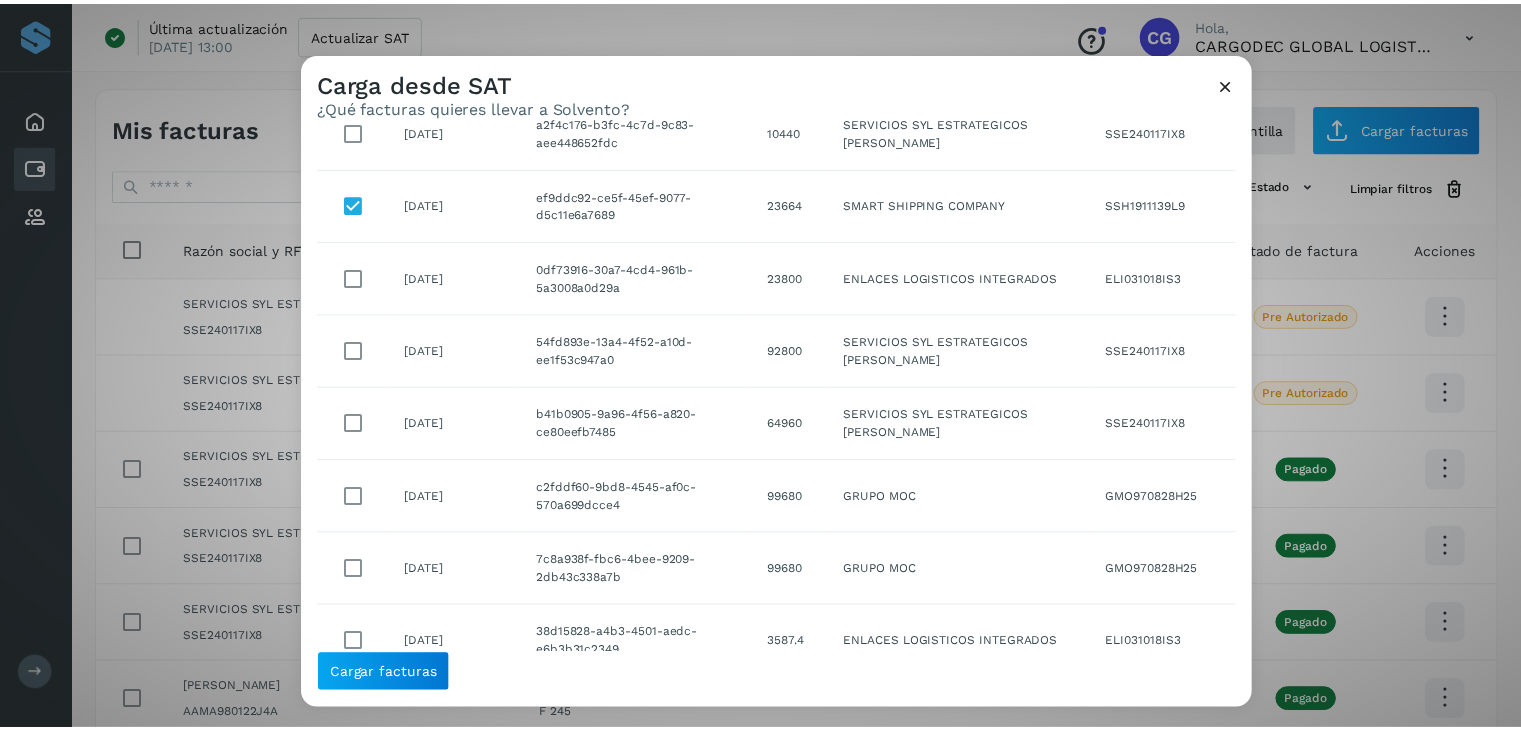 scroll, scrollTop: 0, scrollLeft: 0, axis: both 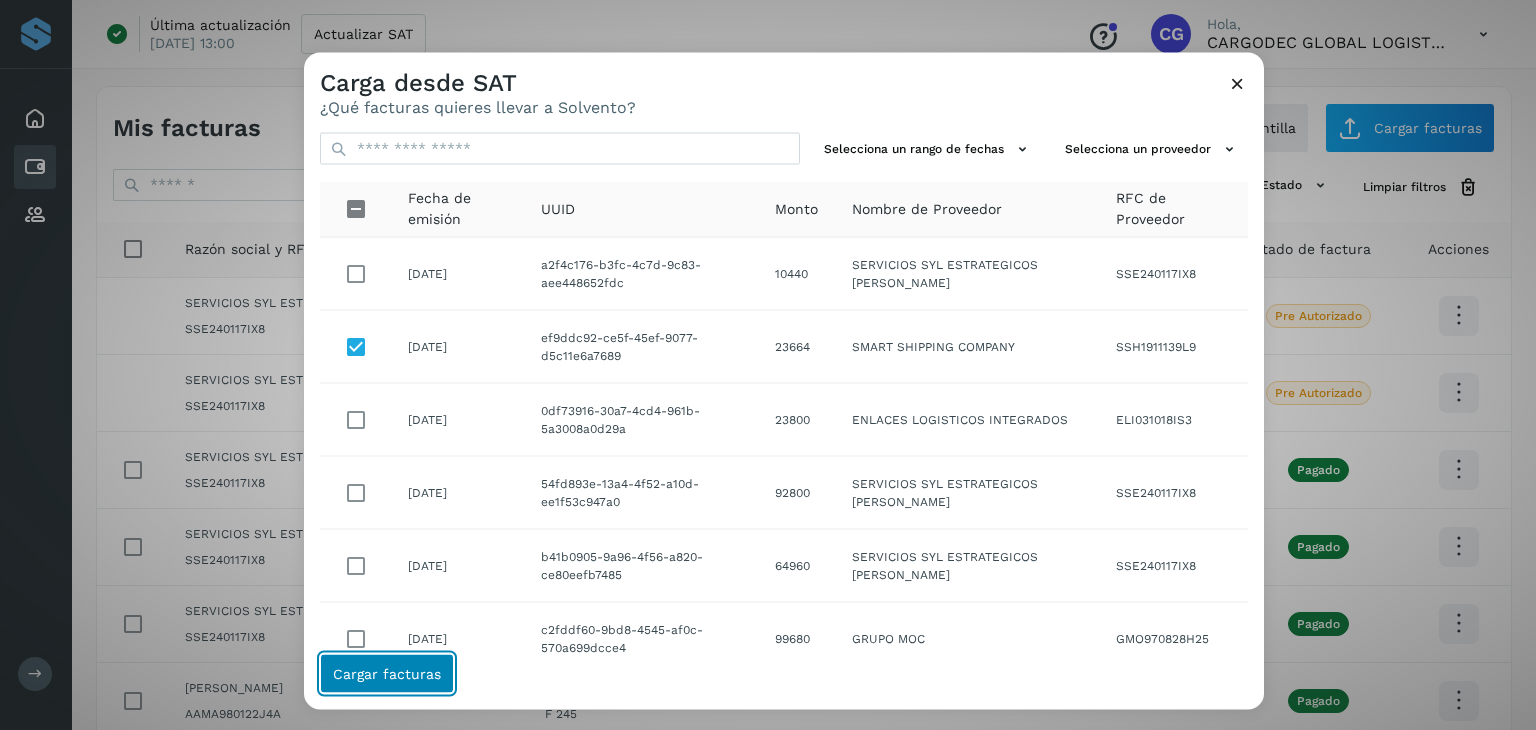 click on "Cargar facturas" 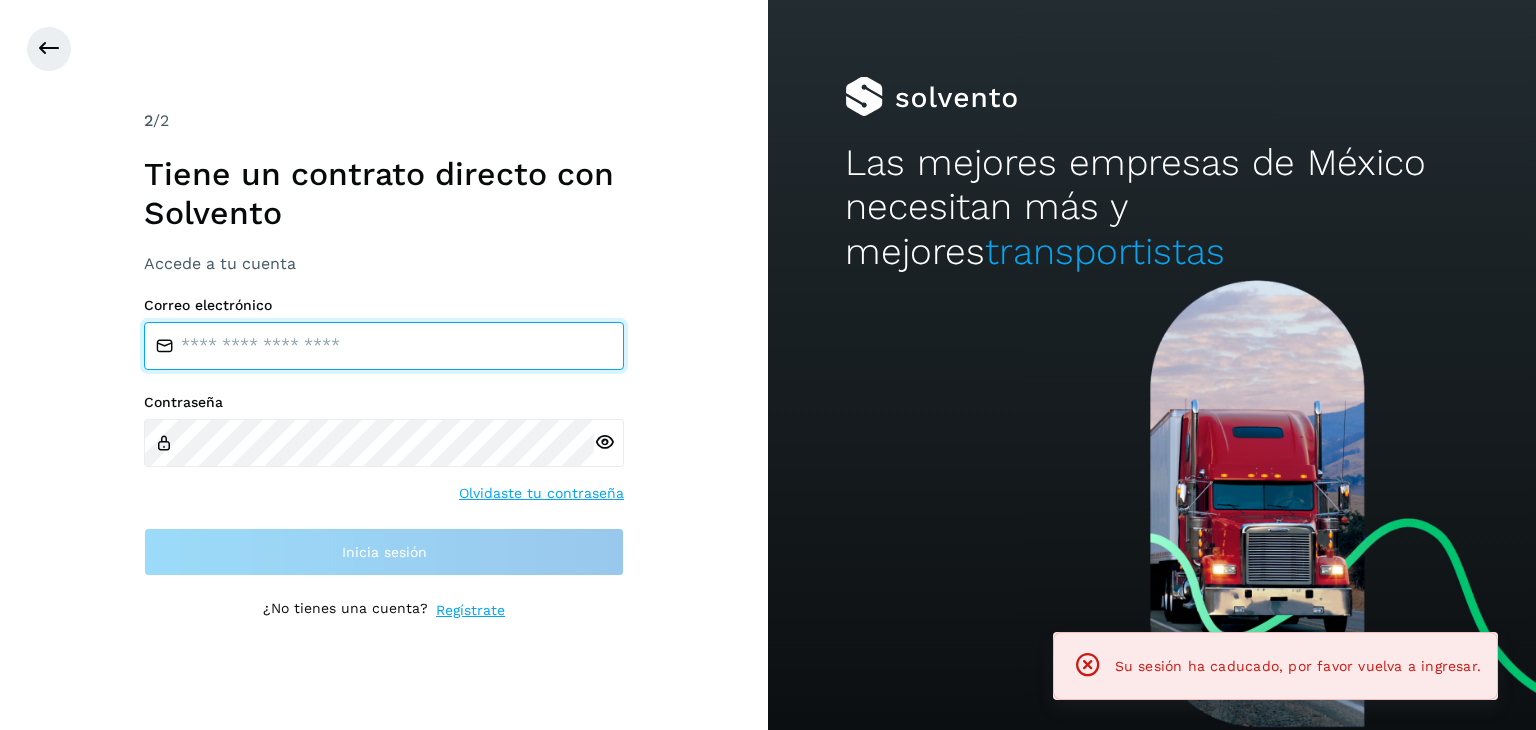 type on "**********" 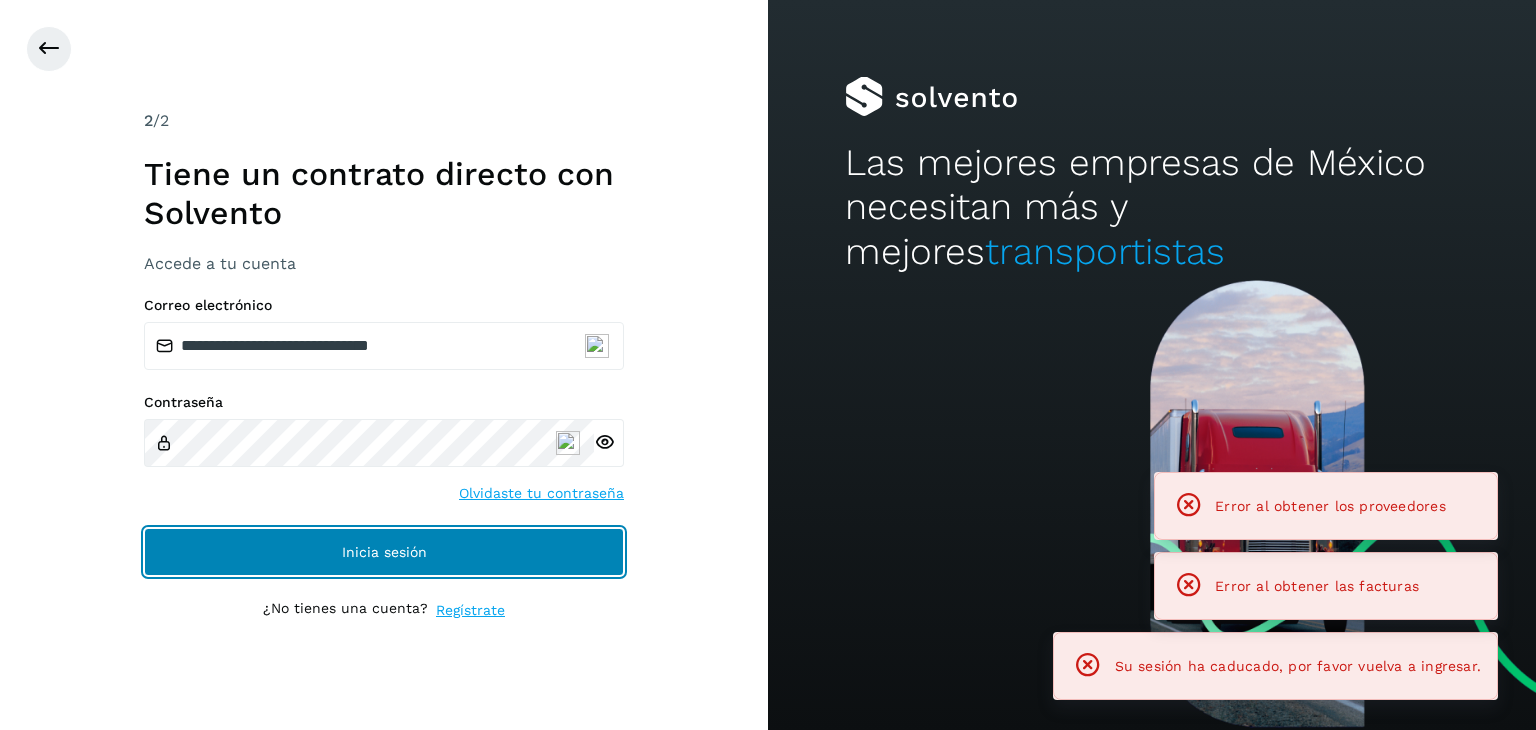 click on "Inicia sesión" at bounding box center [384, 552] 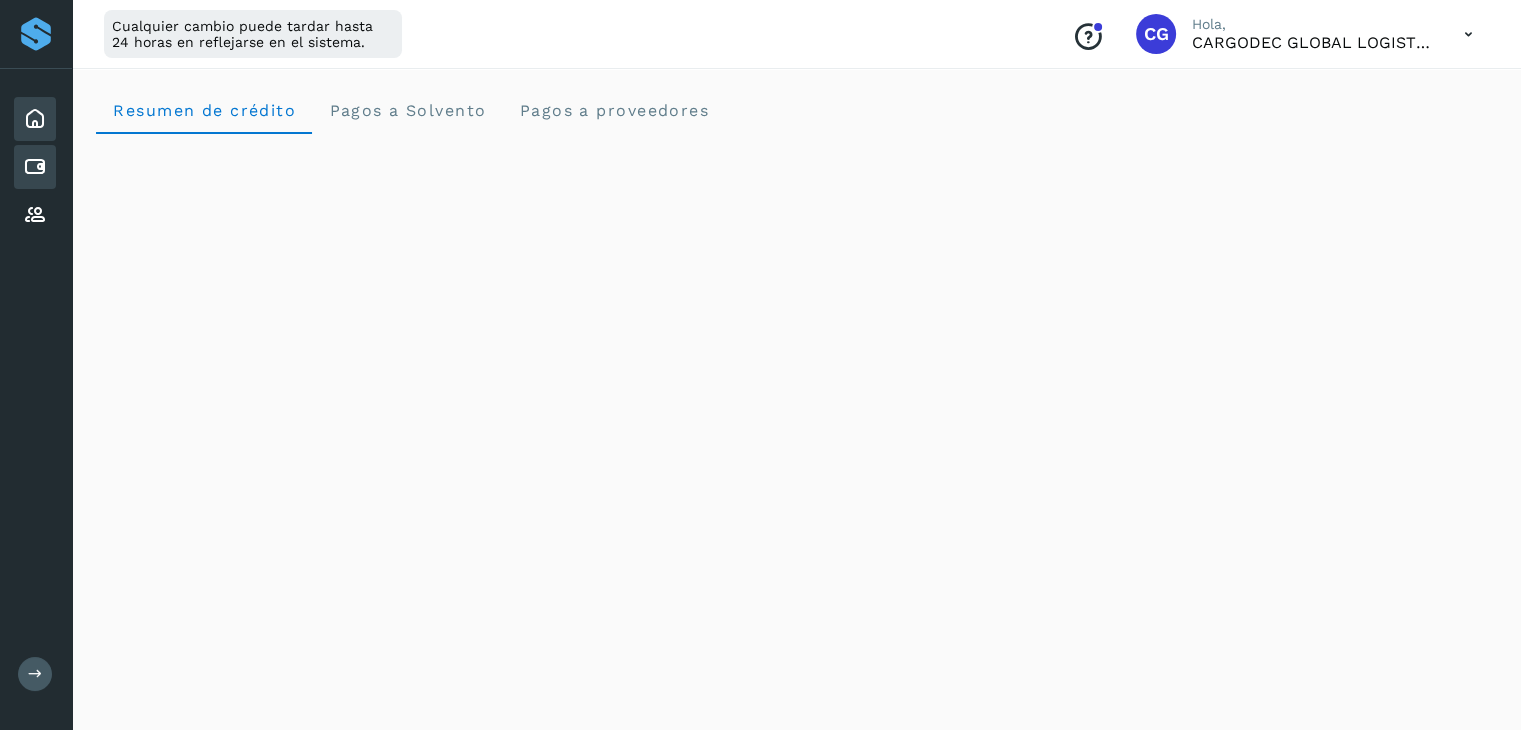 click on "Cuentas por pagar" 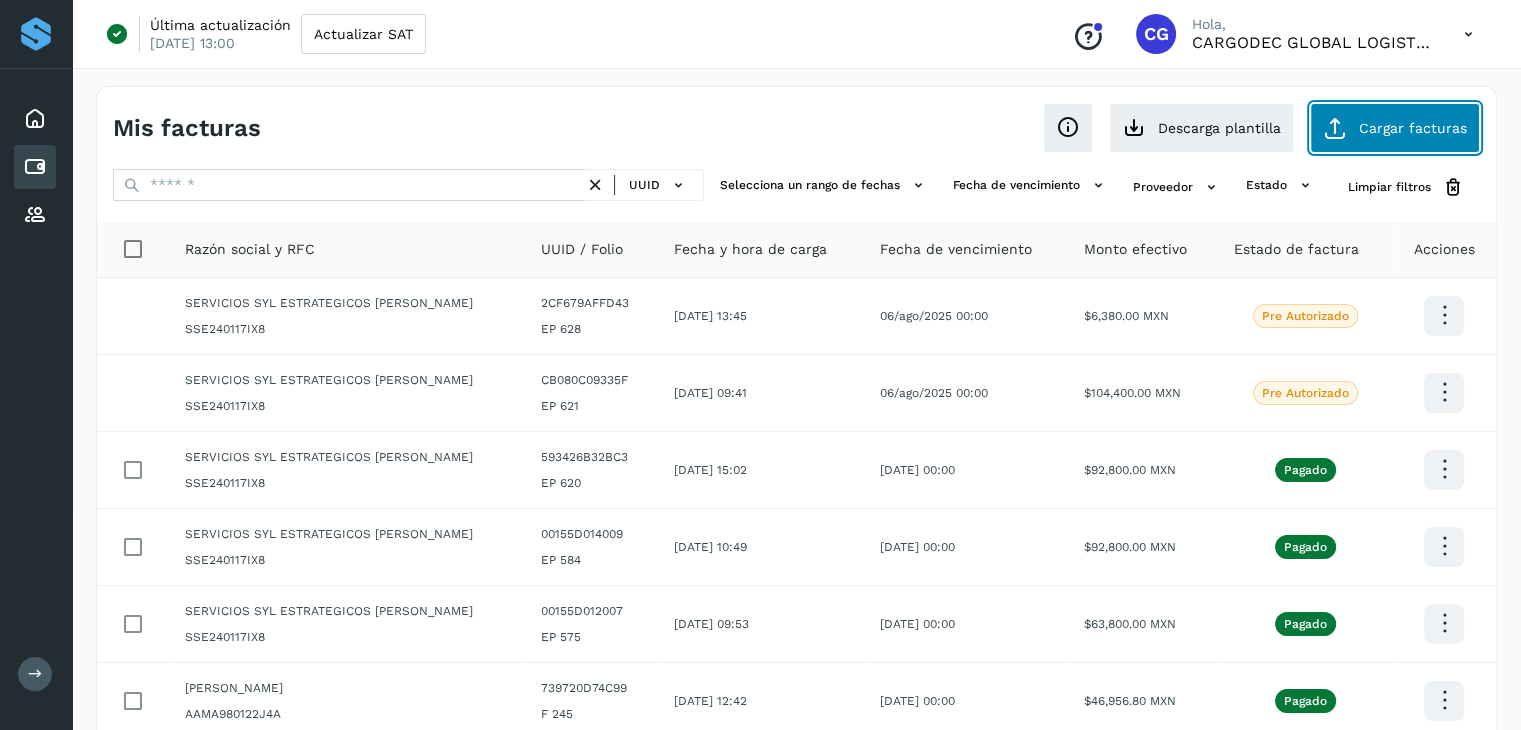 click on "Cargar facturas" 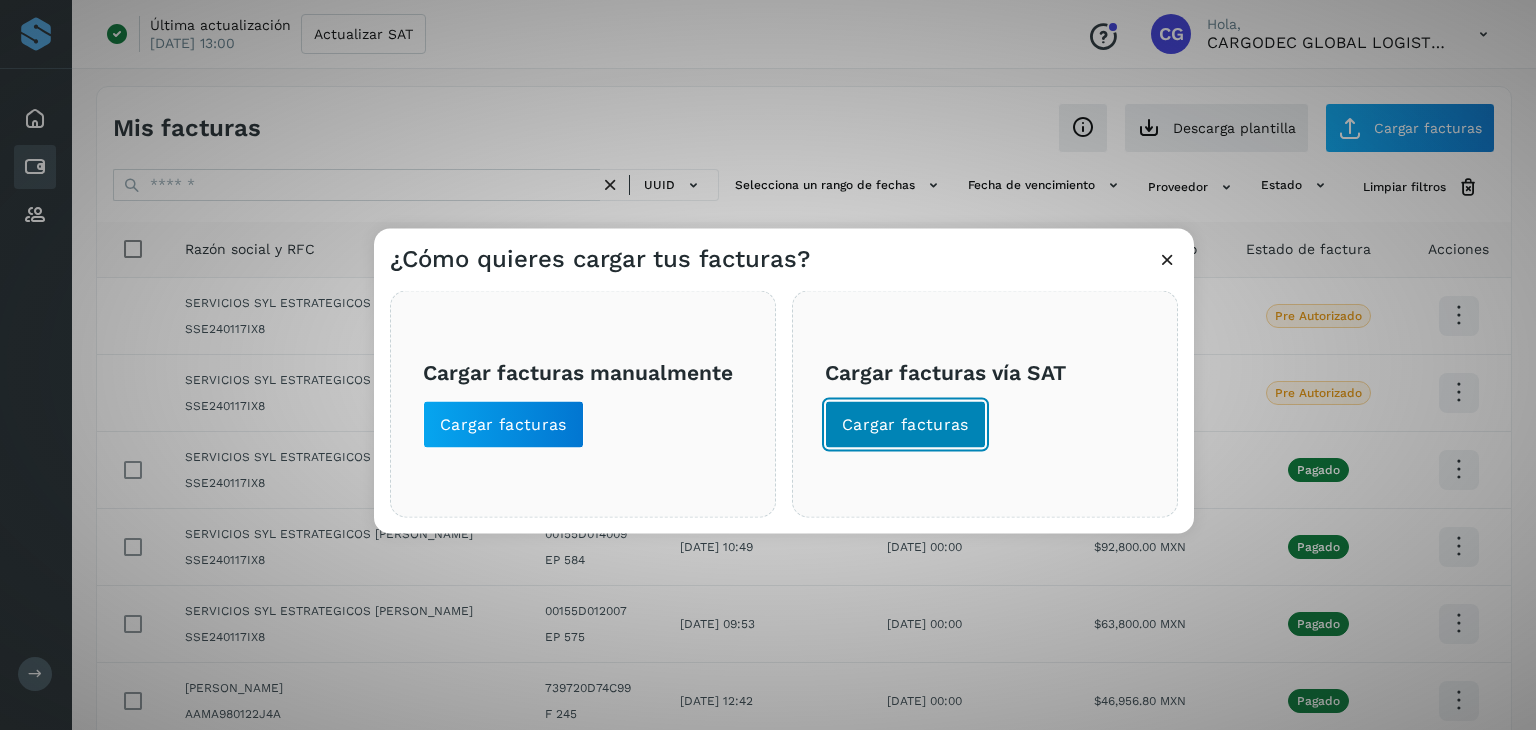 click on "Cargar facturas" at bounding box center [905, 425] 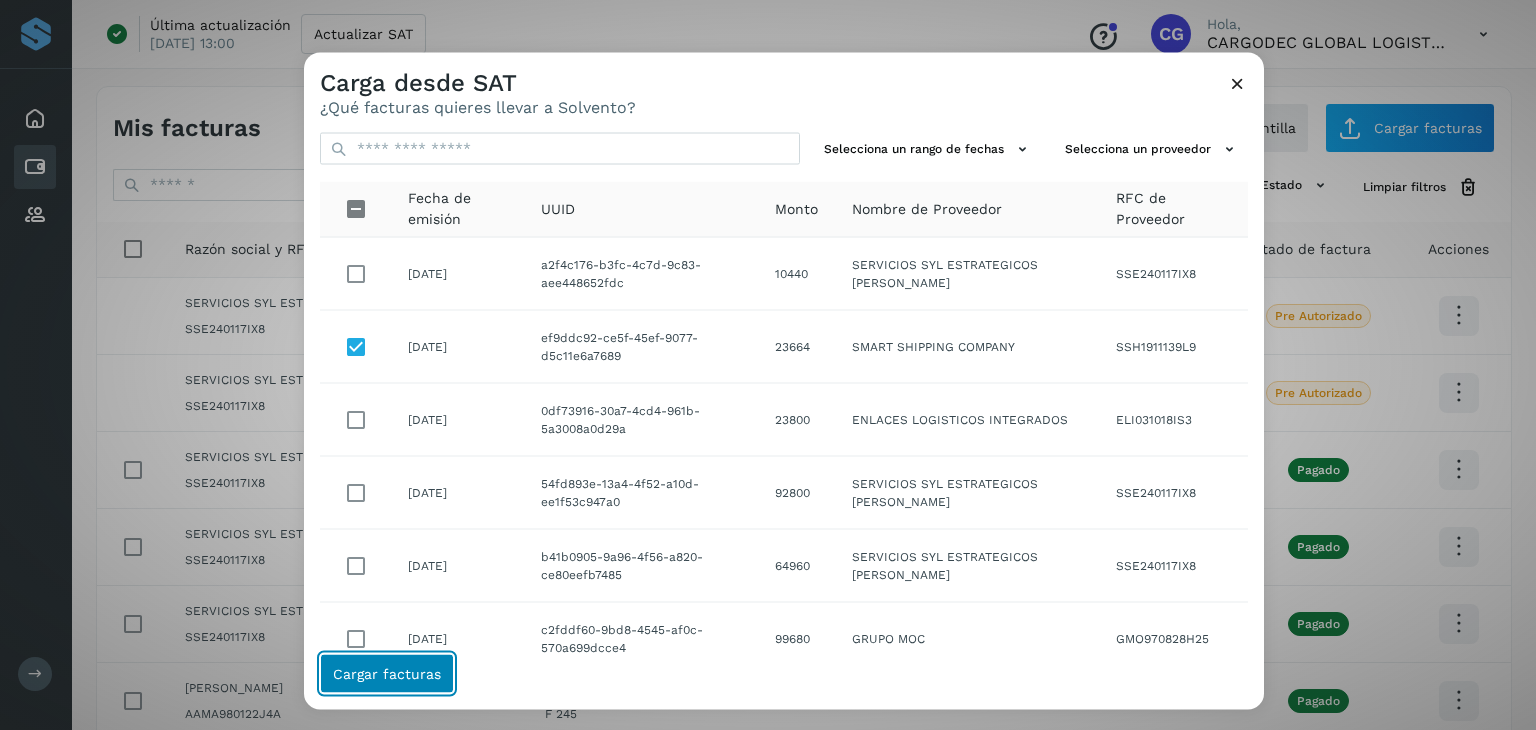 click on "Cargar facturas" 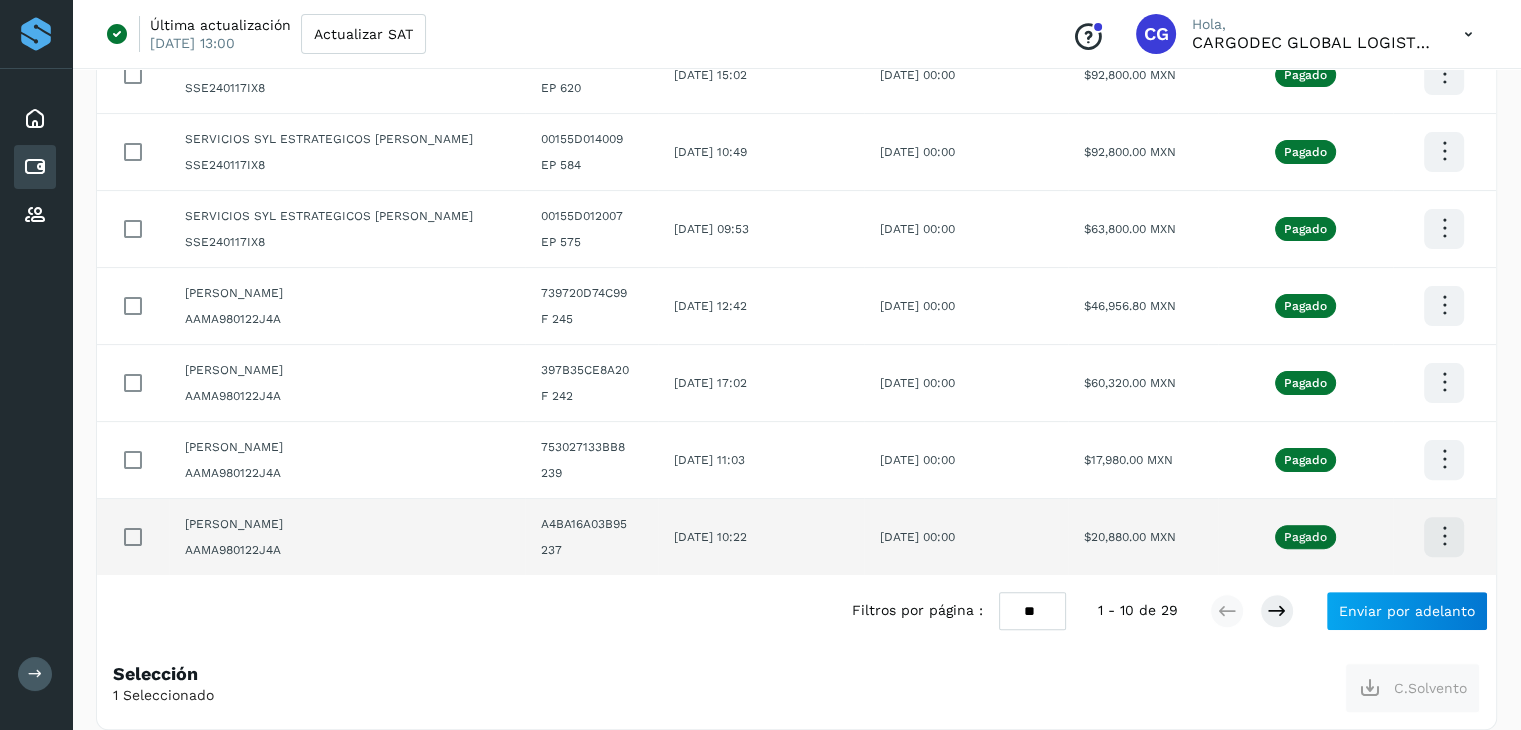 scroll, scrollTop: 492, scrollLeft: 0, axis: vertical 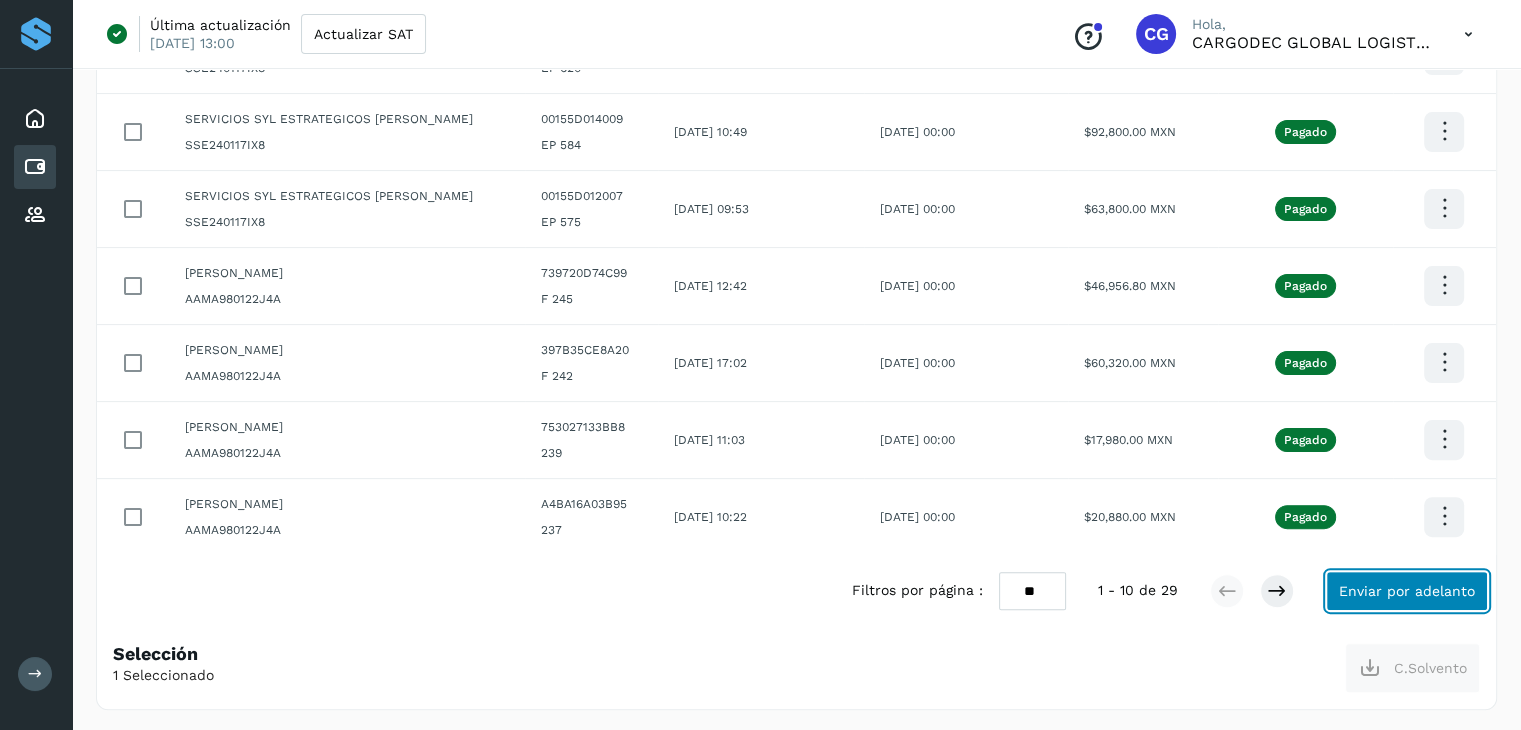 click on "Enviar por adelanto" 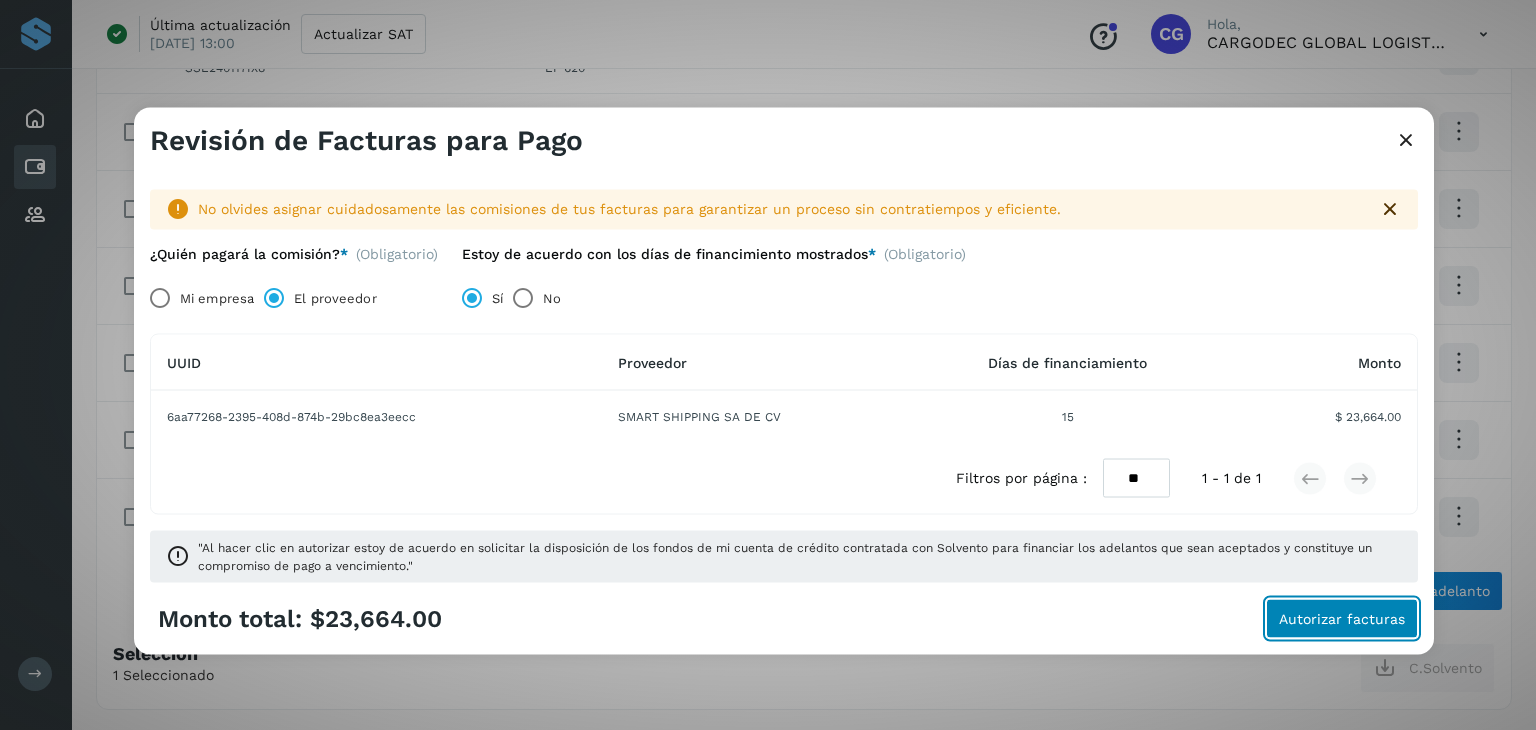 click on "Autorizar facturas" 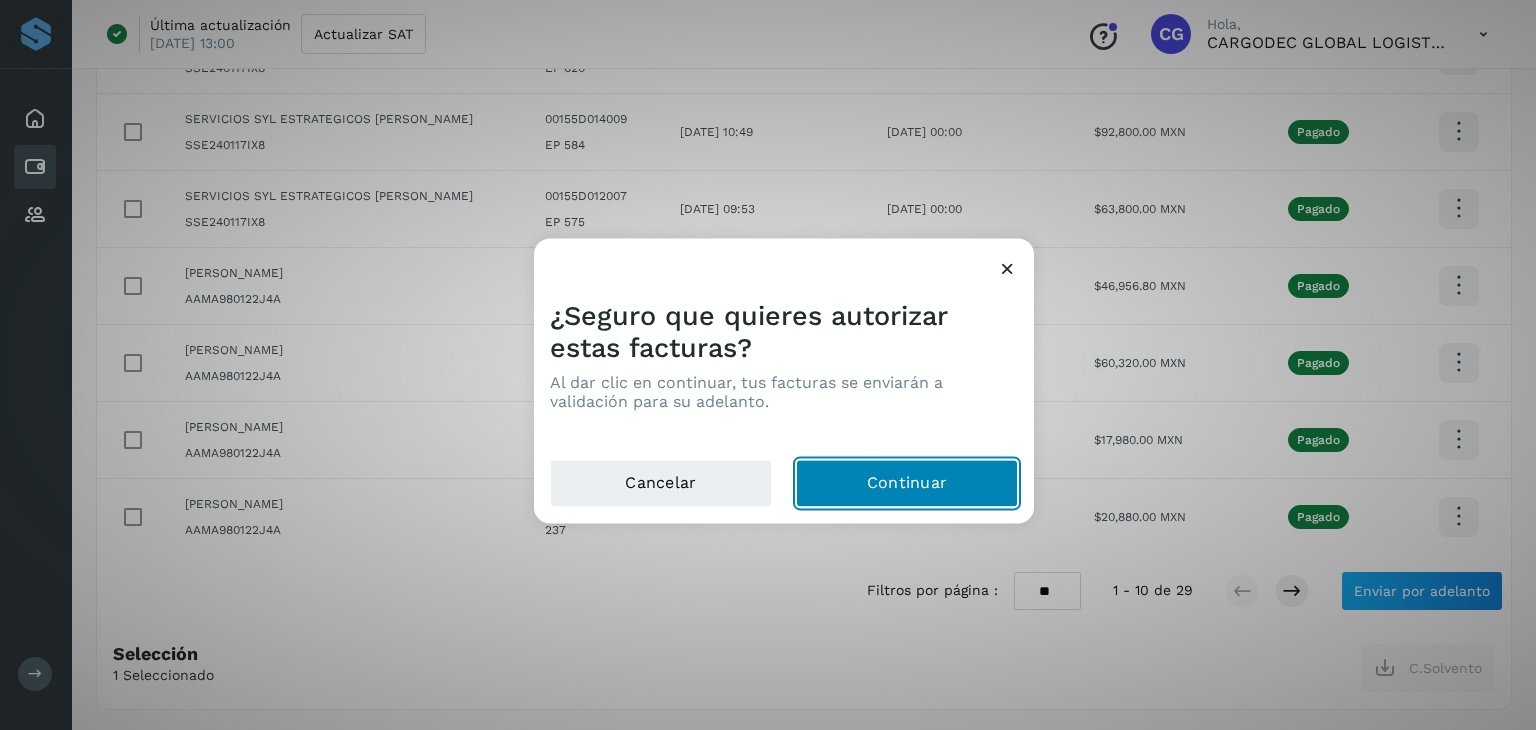 click on "Continuar" 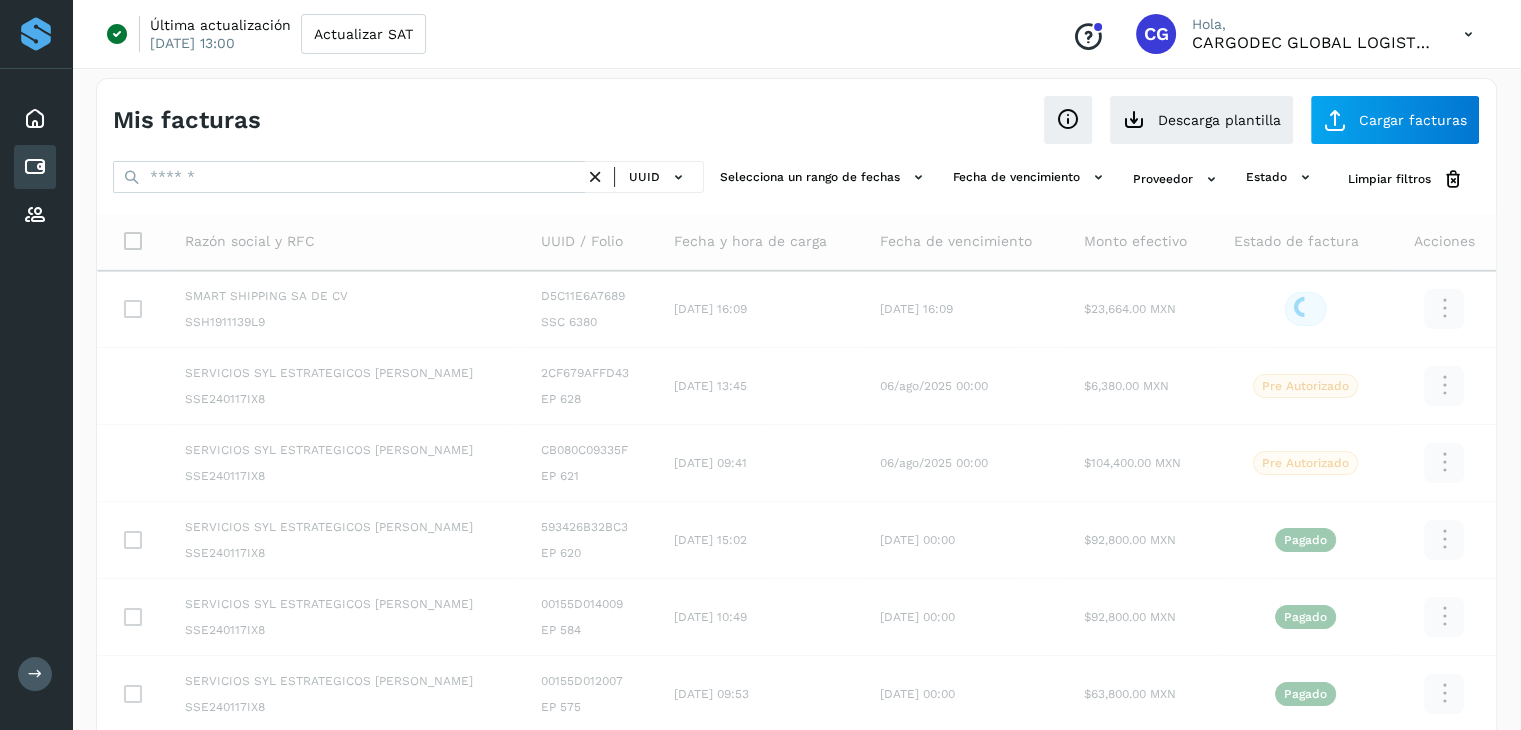 scroll, scrollTop: 0, scrollLeft: 0, axis: both 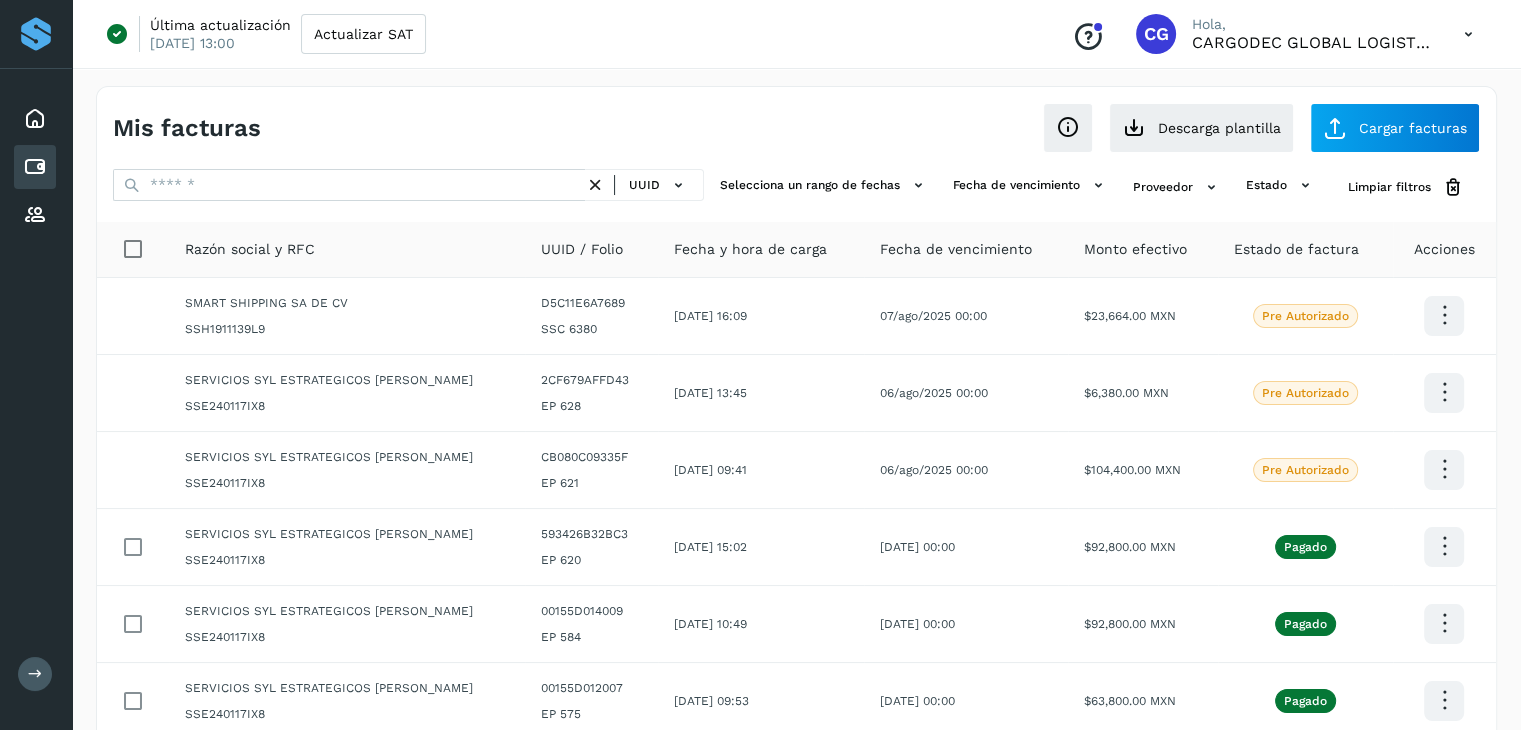 click at bounding box center (1468, 34) 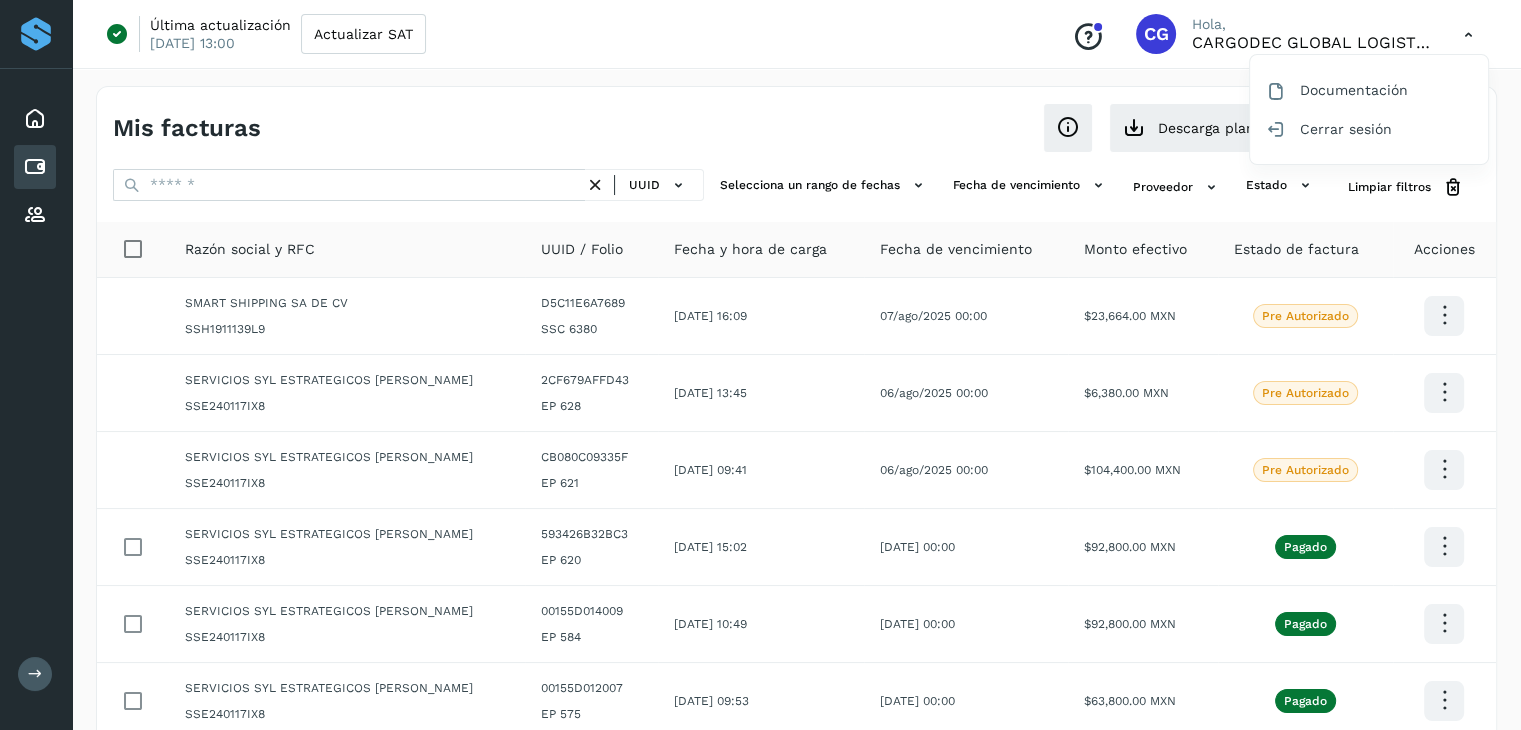 click at bounding box center [760, 365] 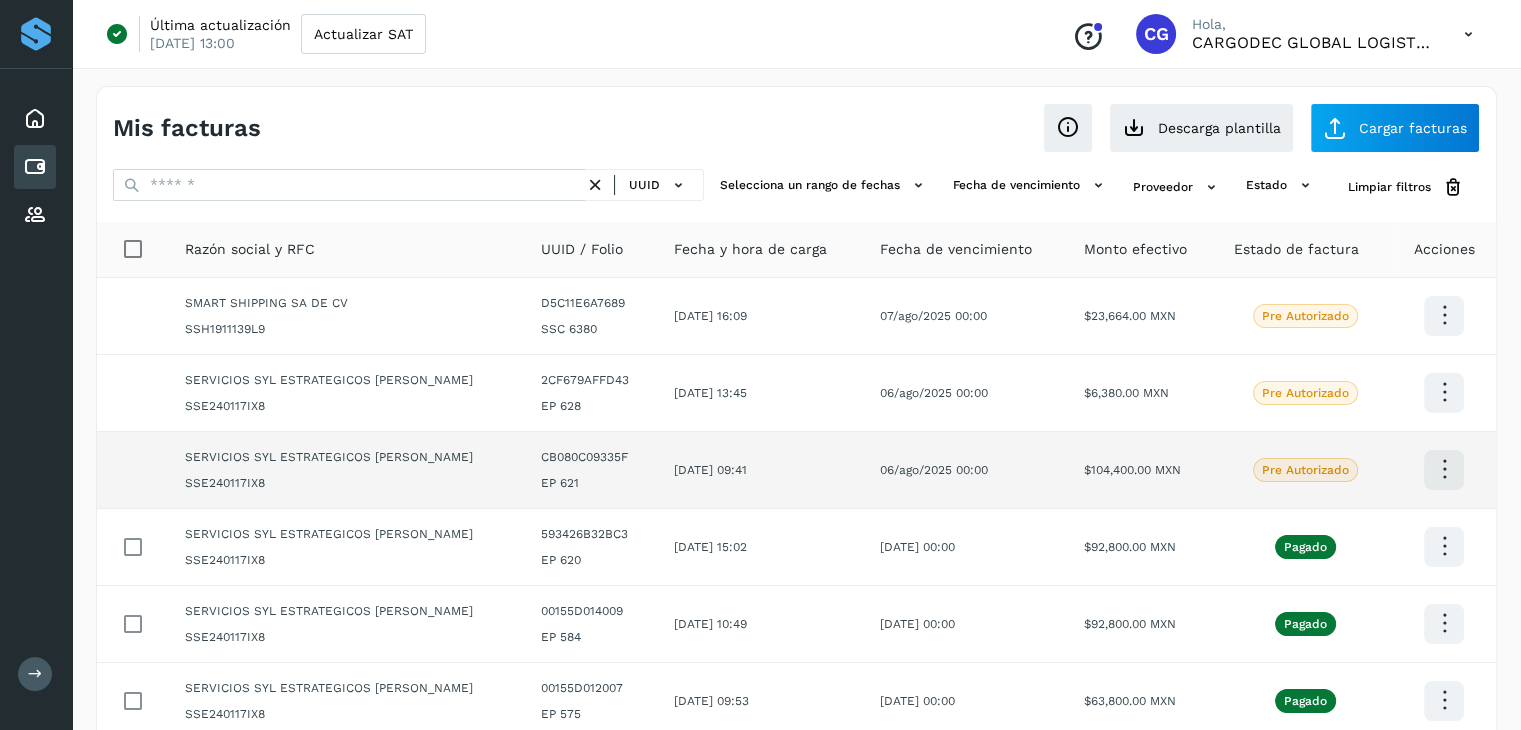 click at bounding box center (1444, 315) 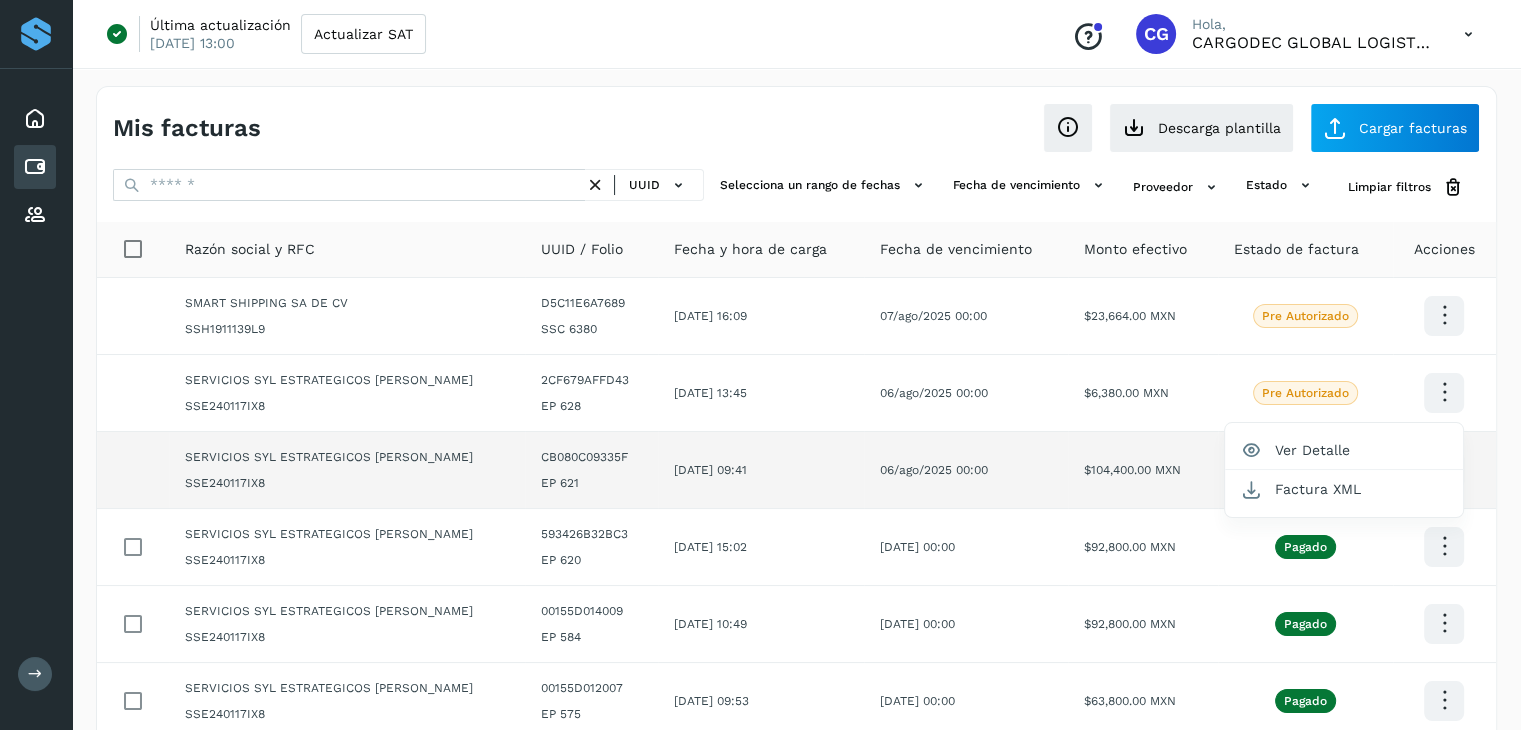 click at bounding box center [760, 365] 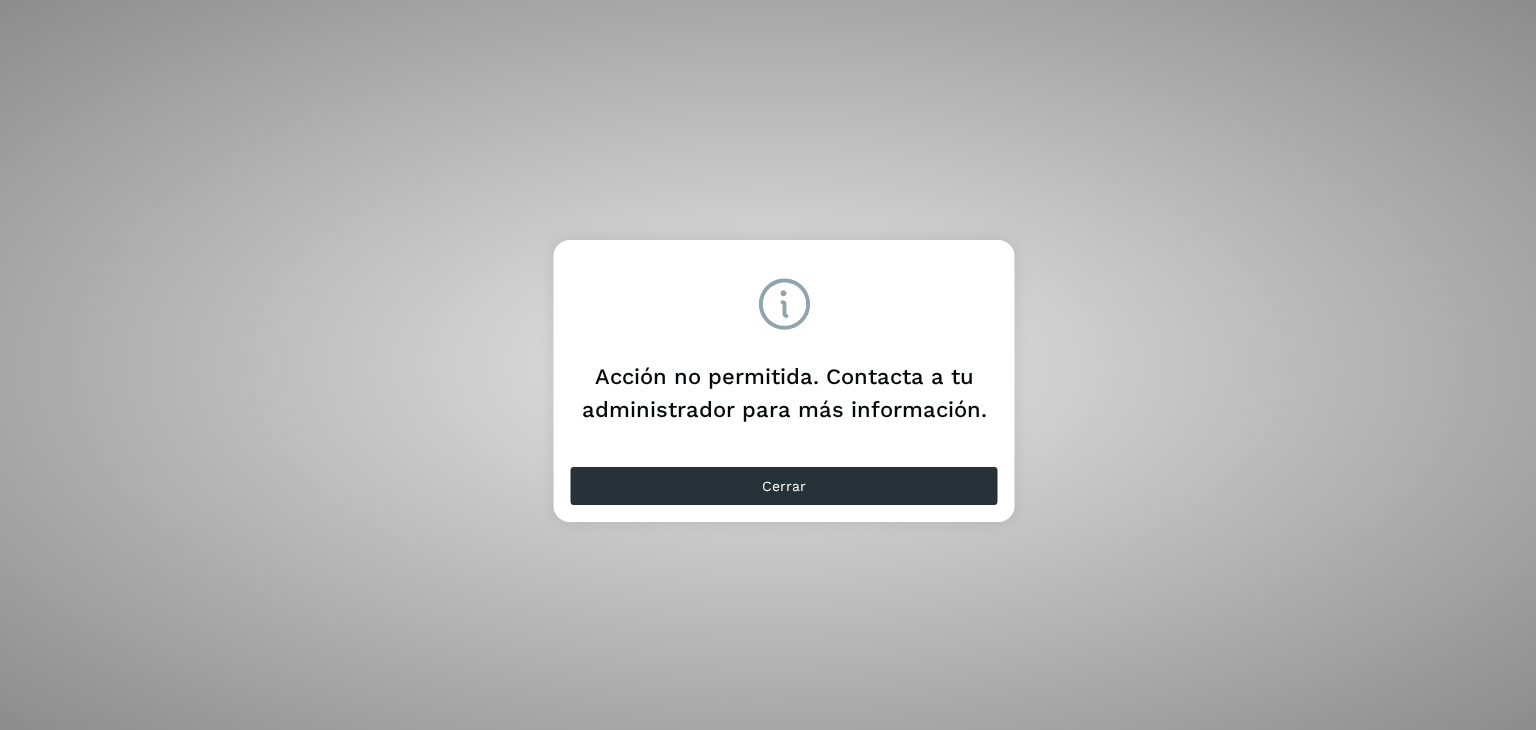 scroll, scrollTop: 0, scrollLeft: 0, axis: both 